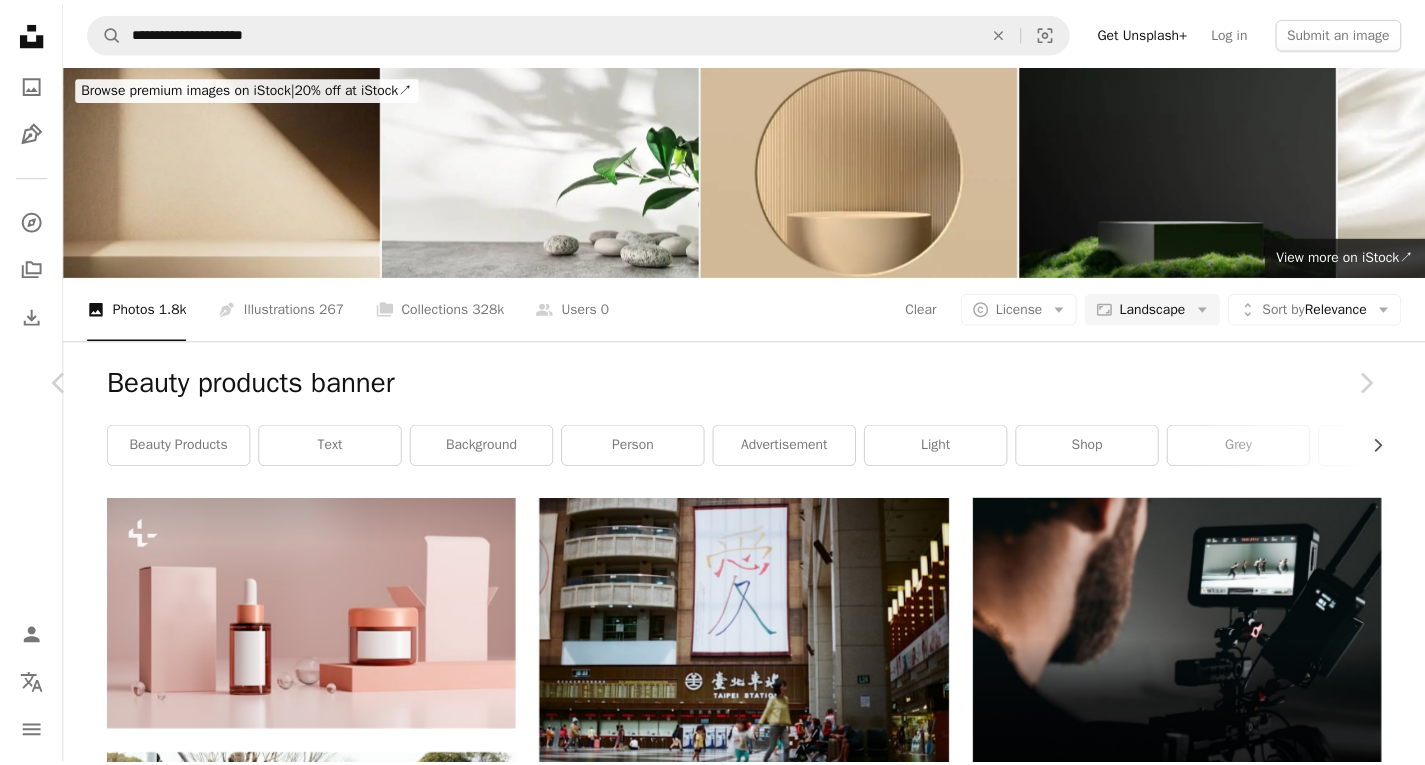 scroll, scrollTop: 6528, scrollLeft: 0, axis: vertical 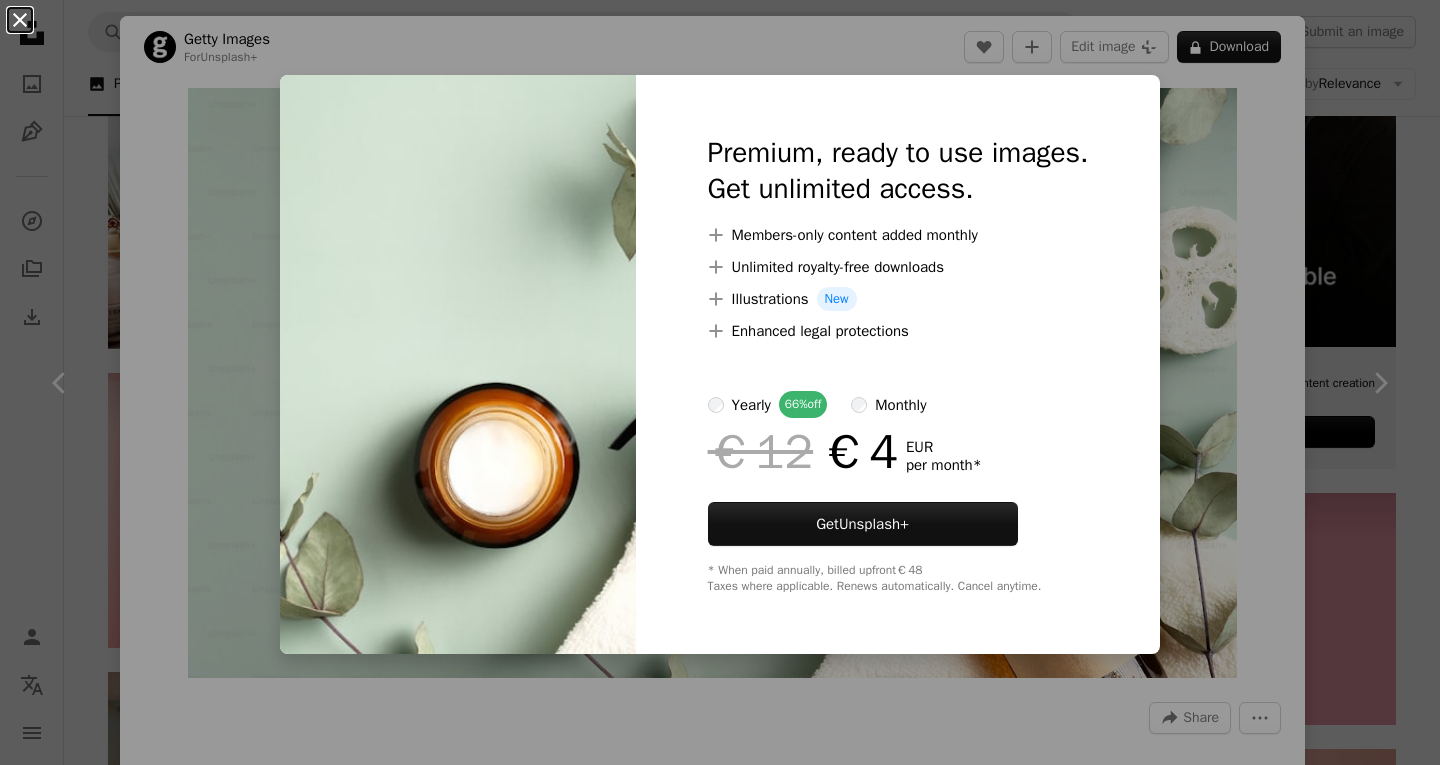 click on "An X shape" at bounding box center (20, 20) 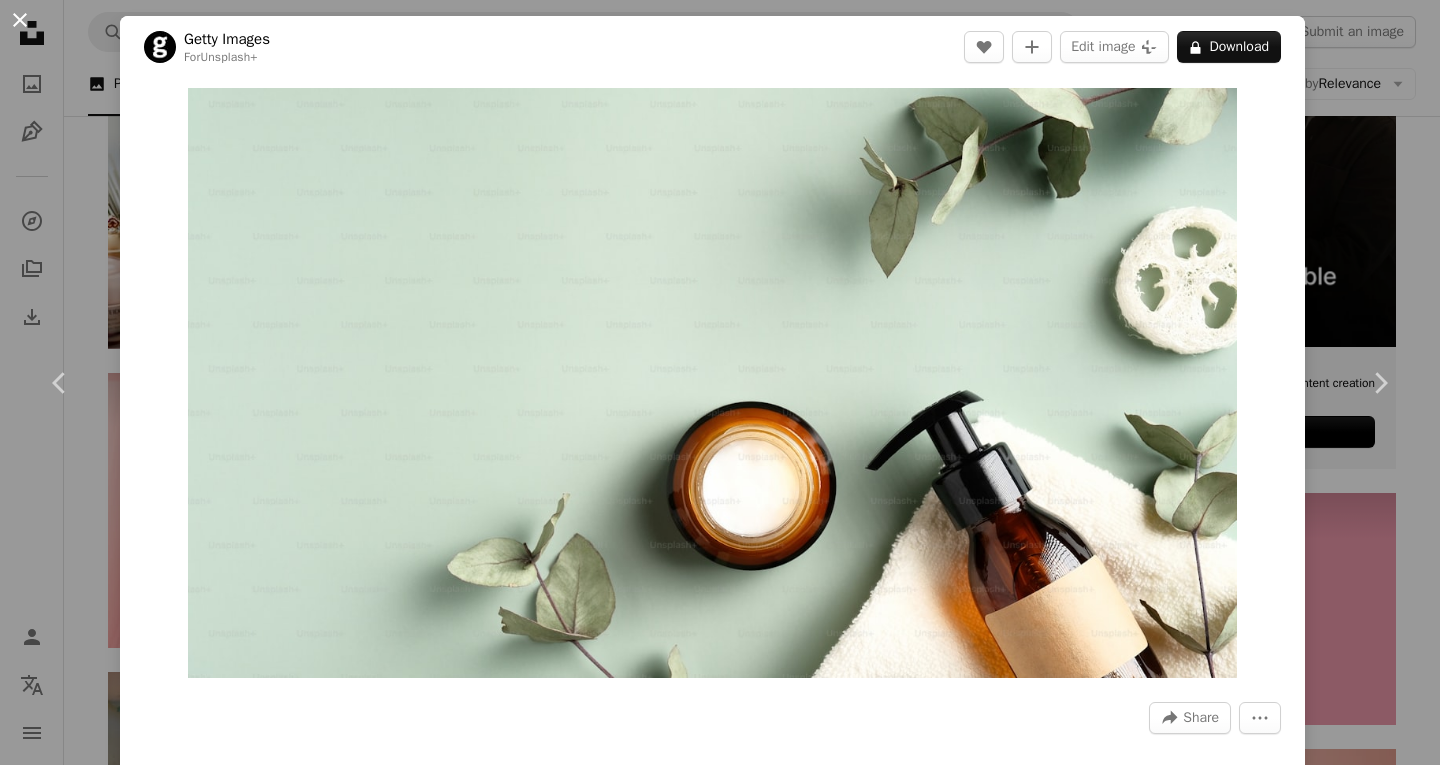 click on "An X shape" at bounding box center (20, 20) 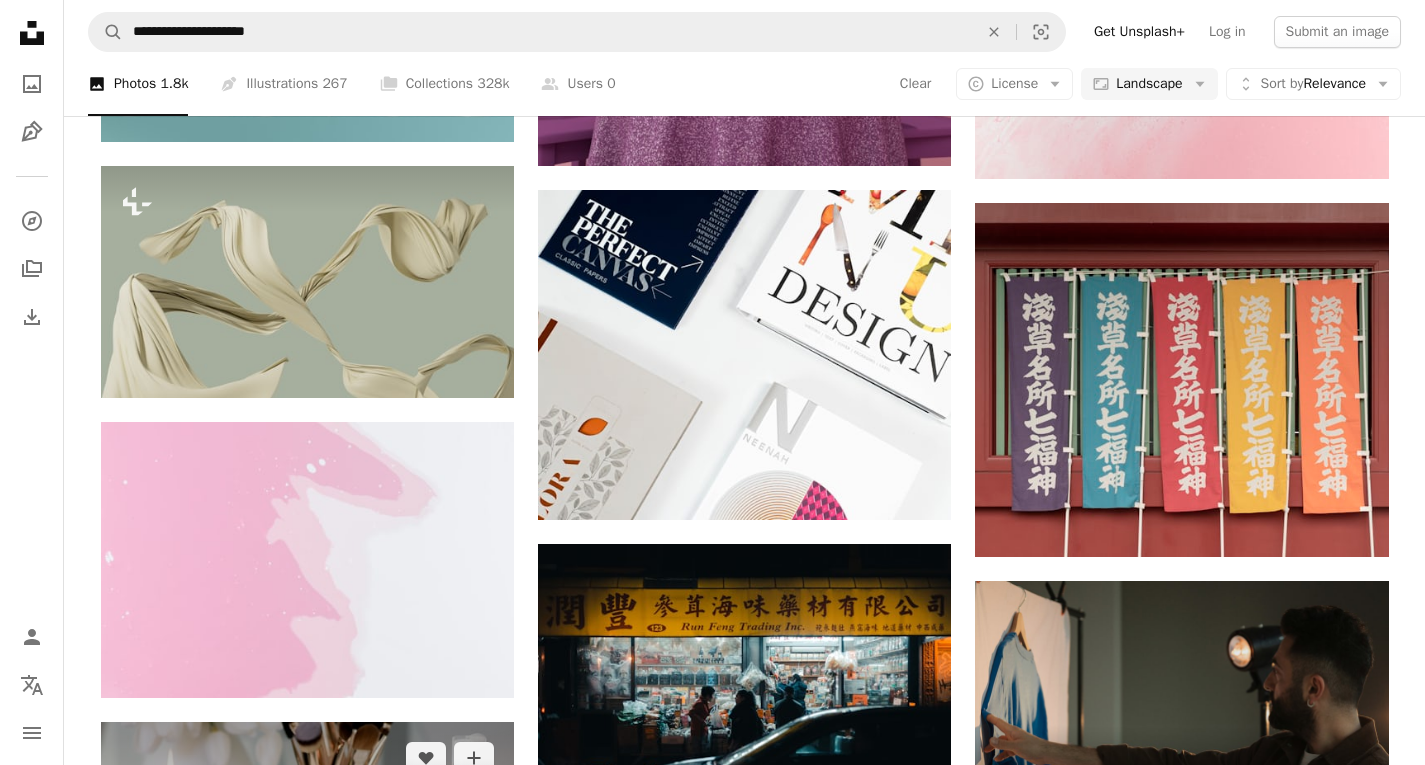 scroll, scrollTop: 5879, scrollLeft: 0, axis: vertical 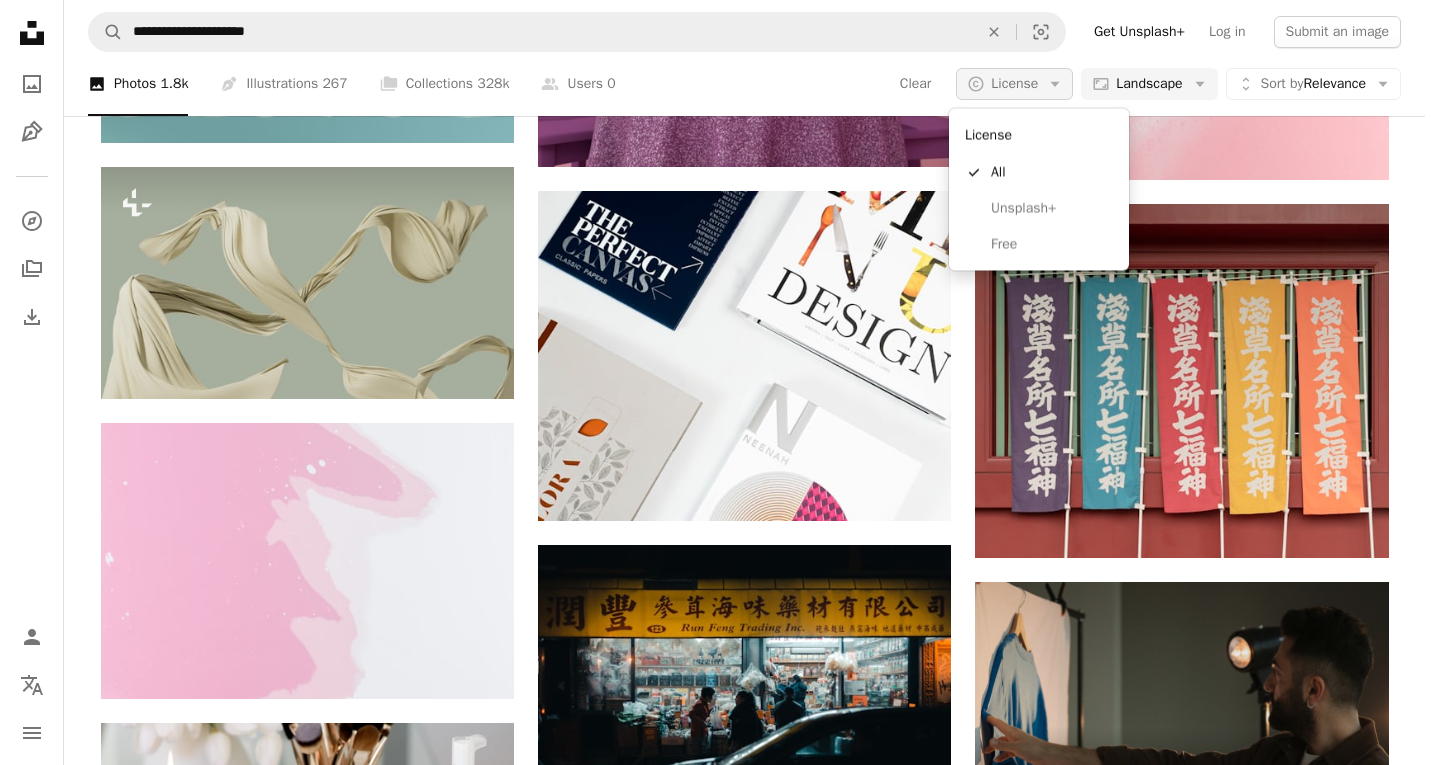 click on "Arrow down" 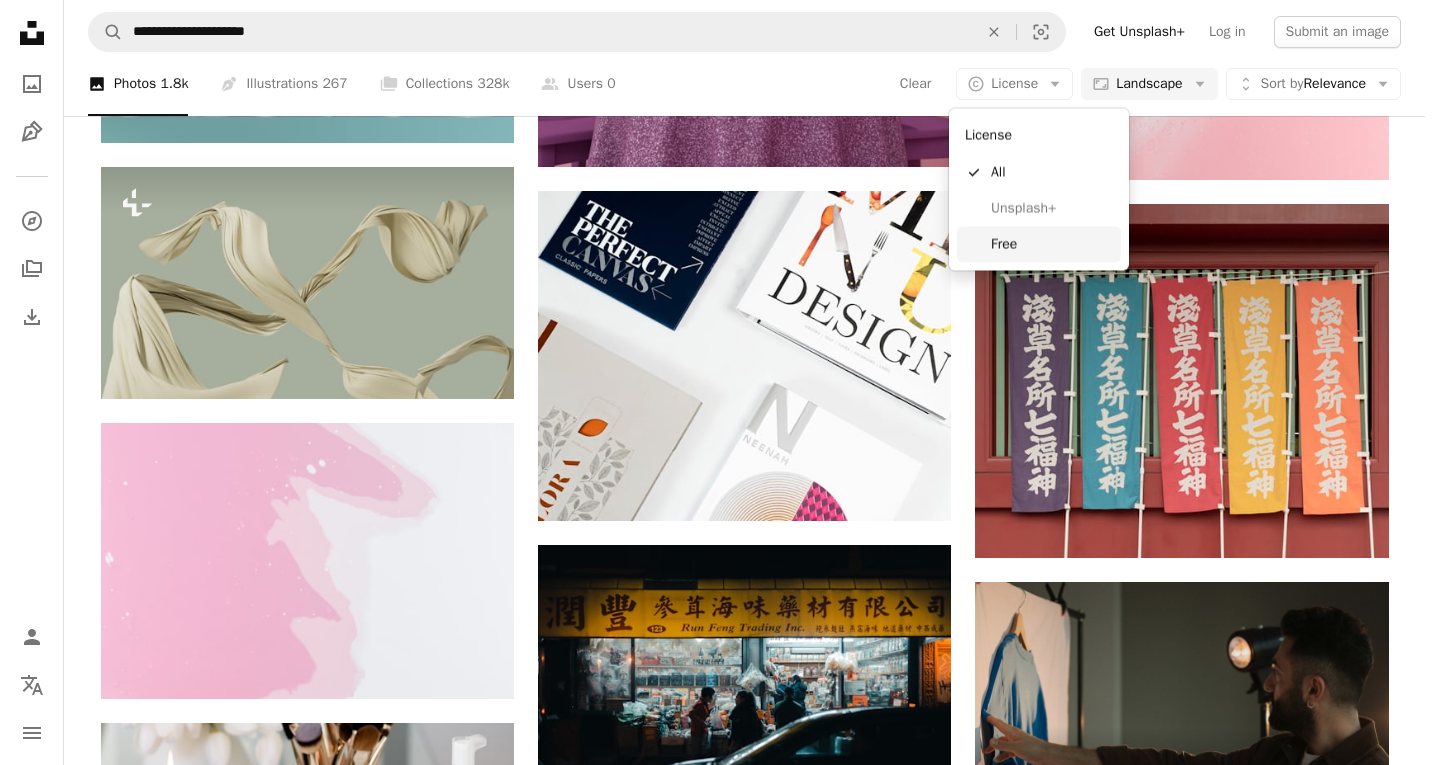 click on "Free" at bounding box center [1052, 244] 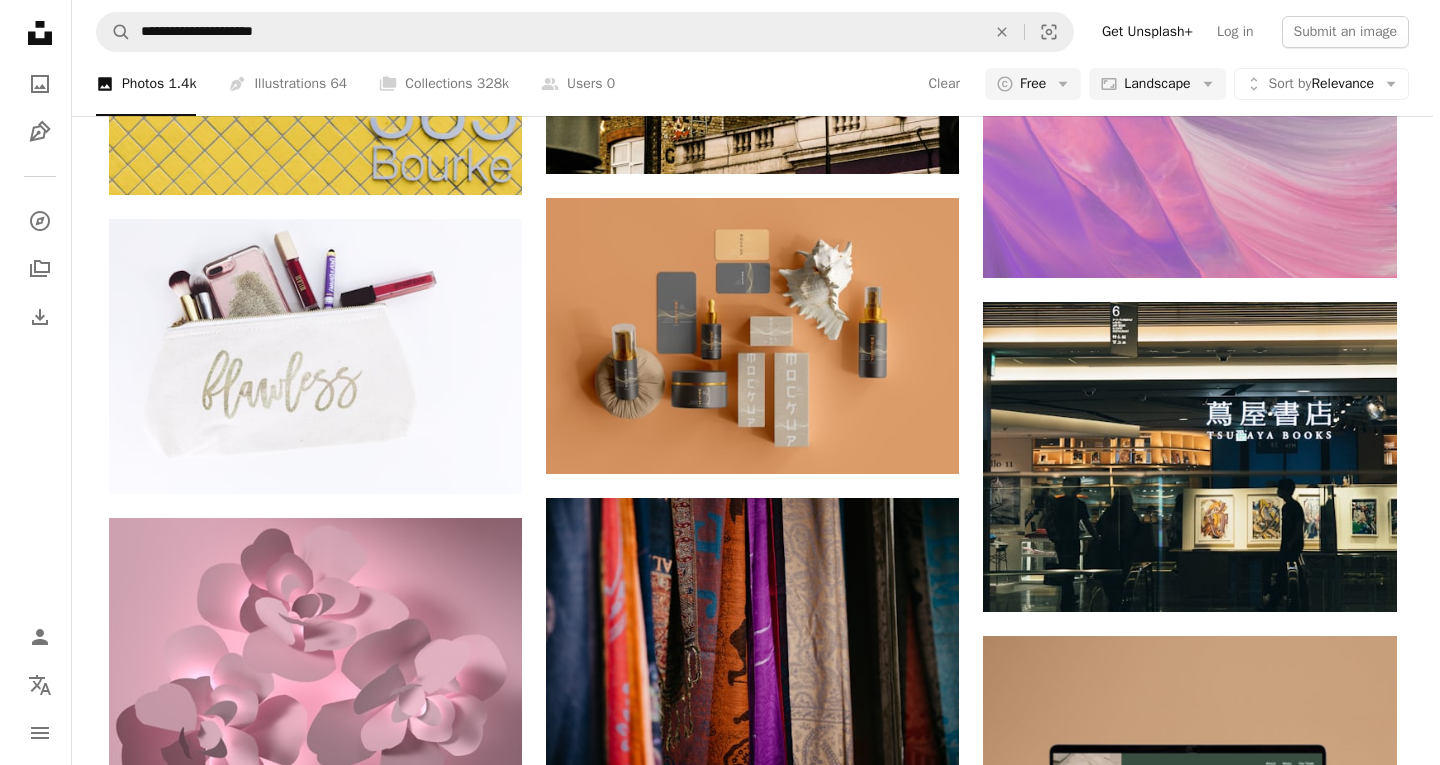 scroll, scrollTop: 5017, scrollLeft: 0, axis: vertical 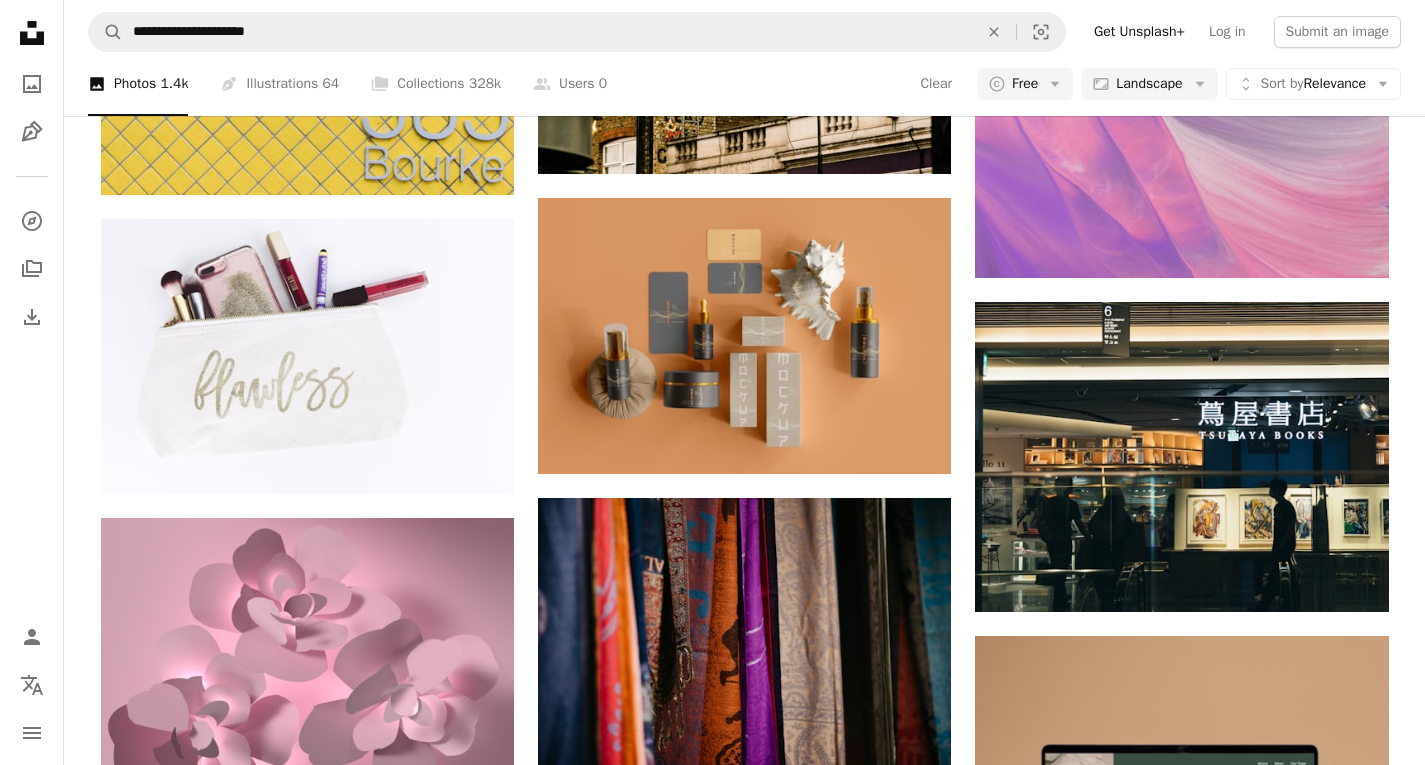 click at bounding box center (744, -521) 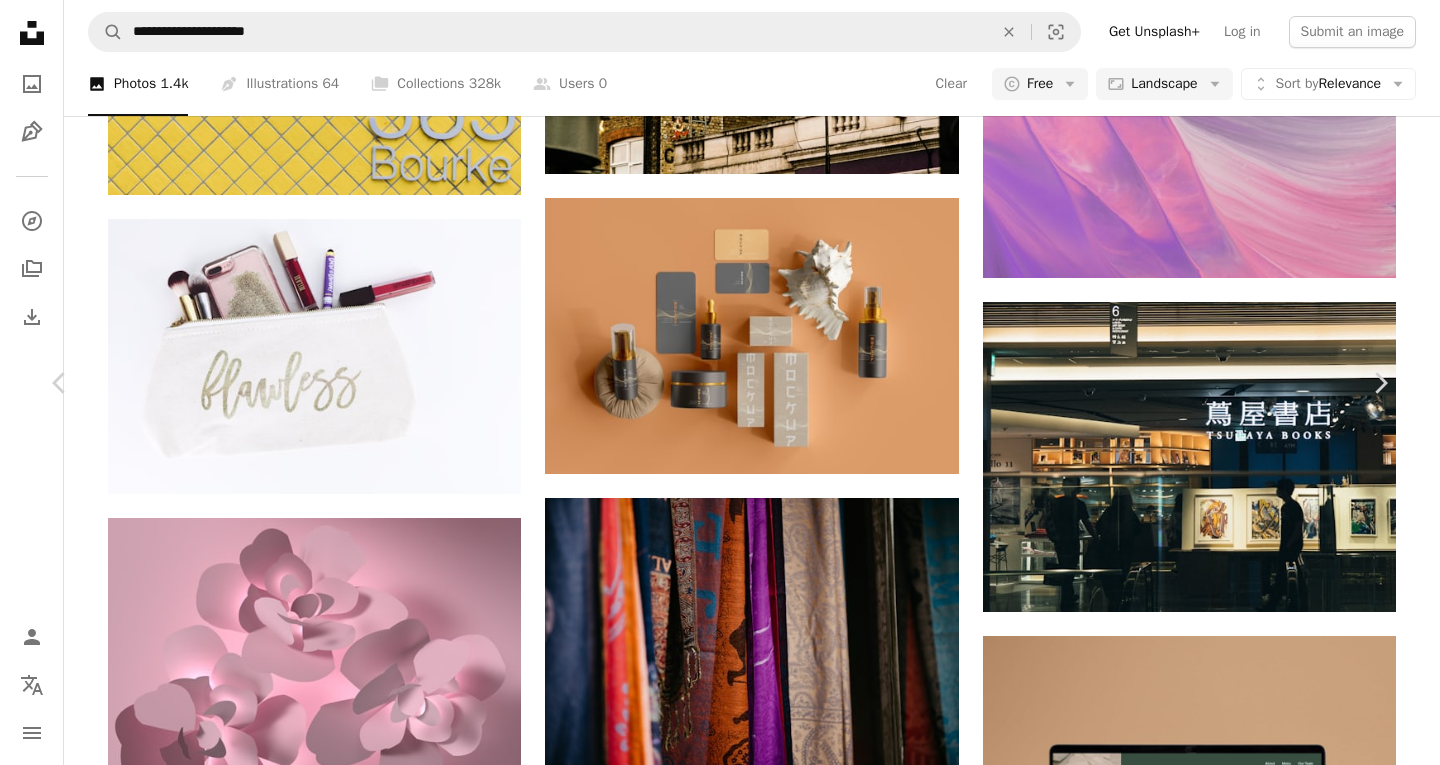 scroll, scrollTop: 1483, scrollLeft: 0, axis: vertical 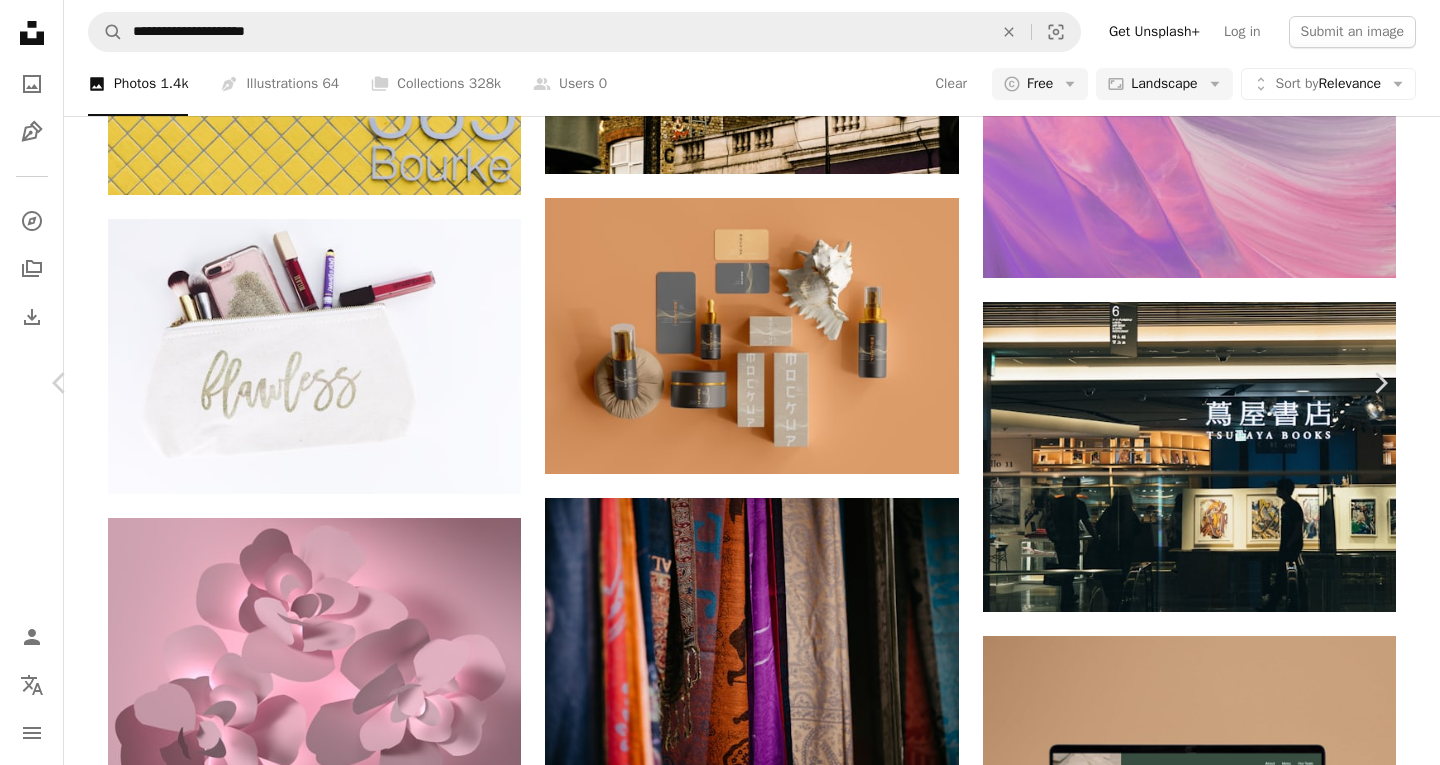 click on "An X shape" at bounding box center [20, 20] 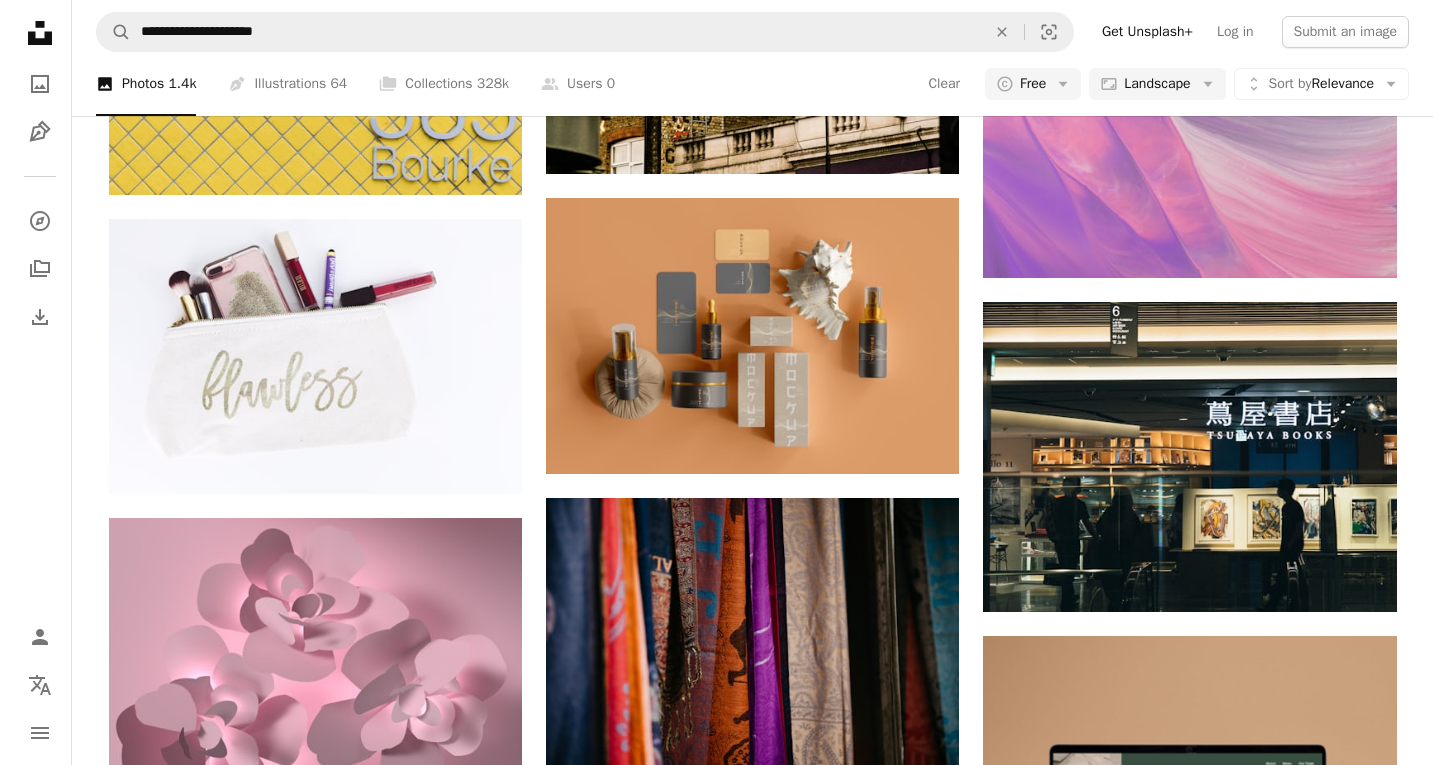 scroll, scrollTop: 17073, scrollLeft: 0, axis: vertical 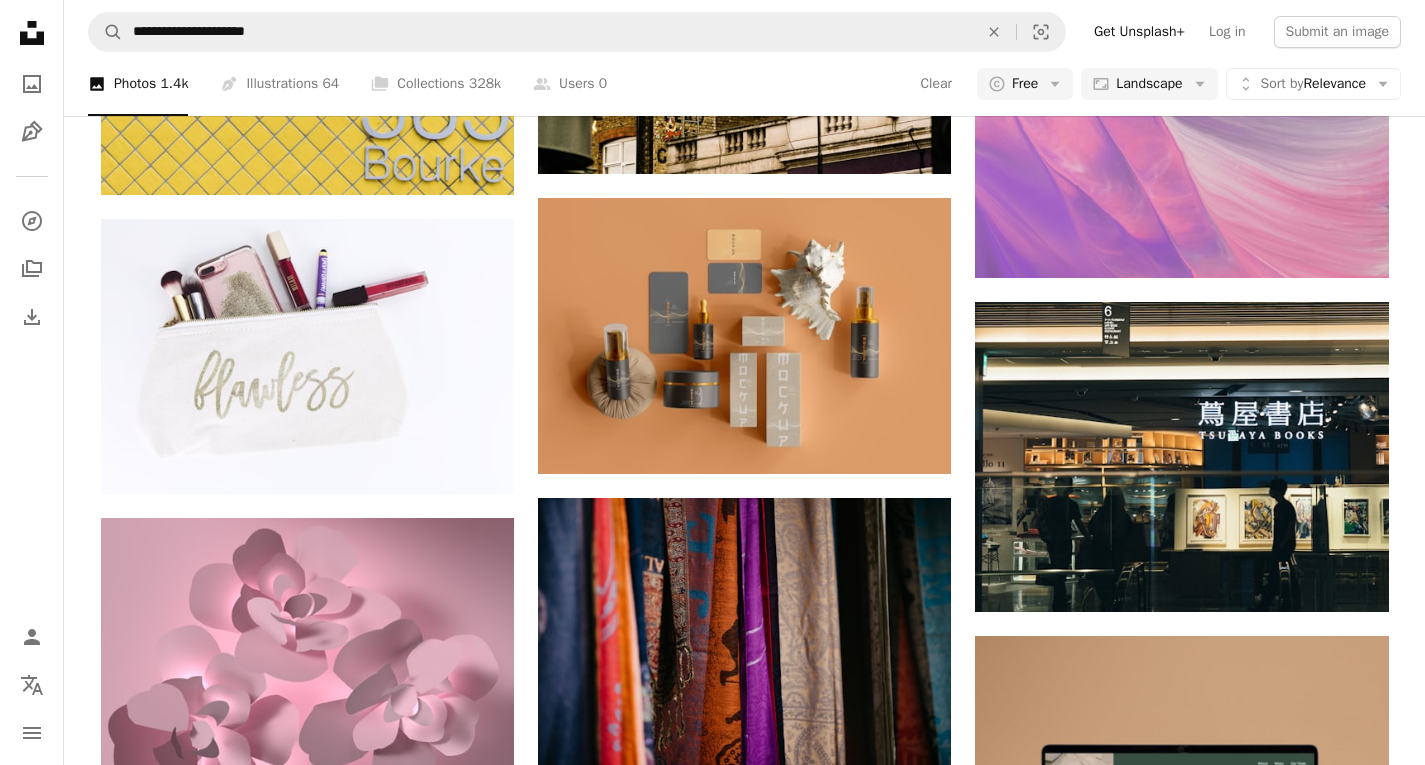 click at bounding box center (1181, 11677) 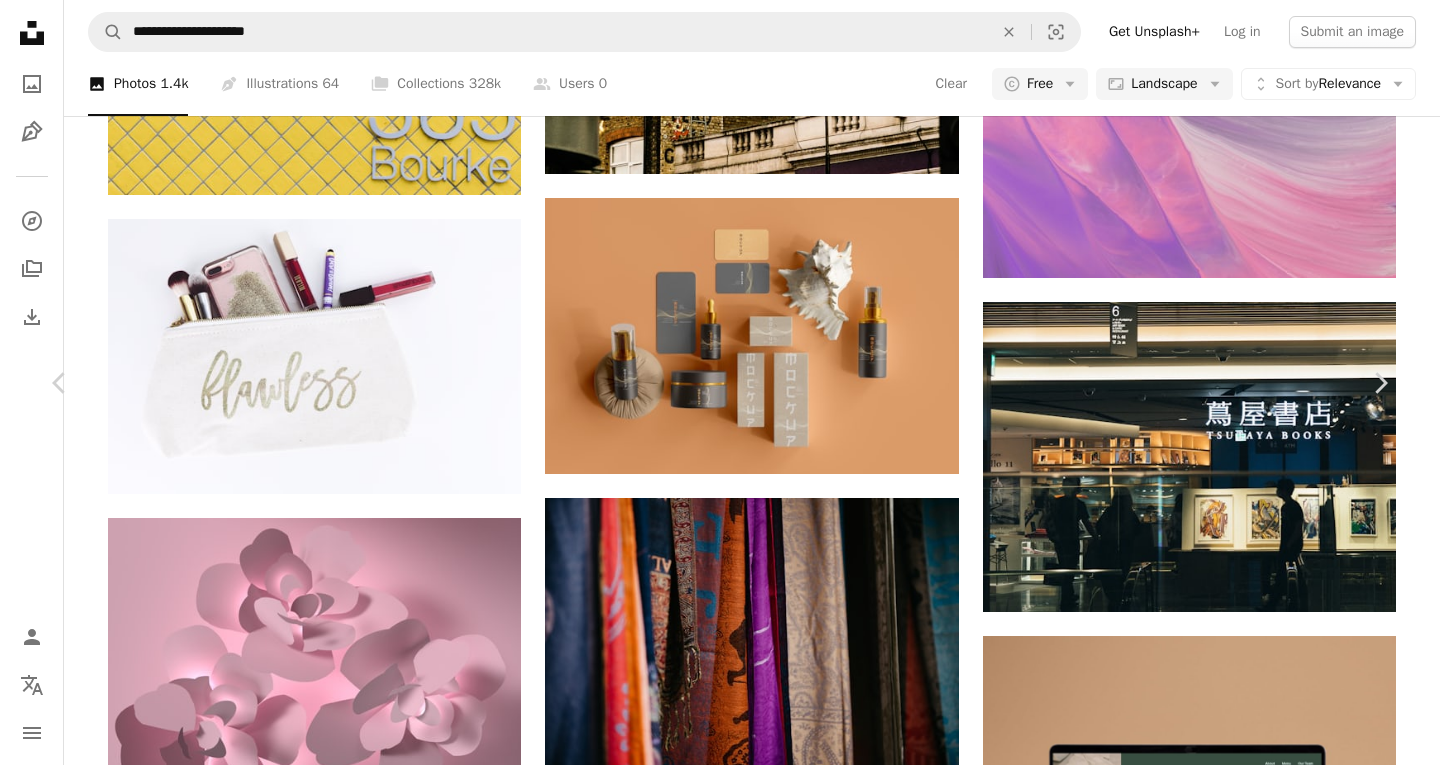 scroll, scrollTop: 11068, scrollLeft: 0, axis: vertical 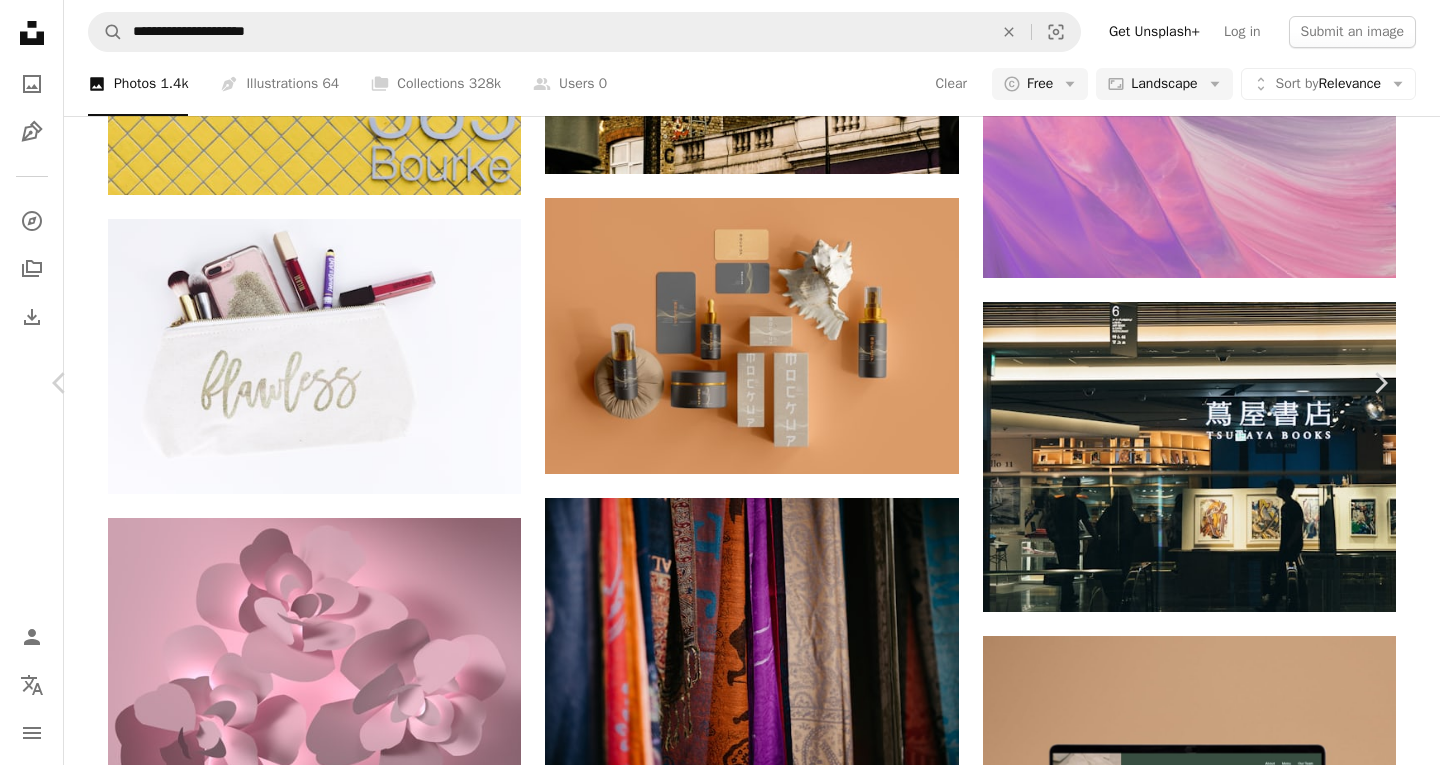 click at bounding box center (1099, 14841) 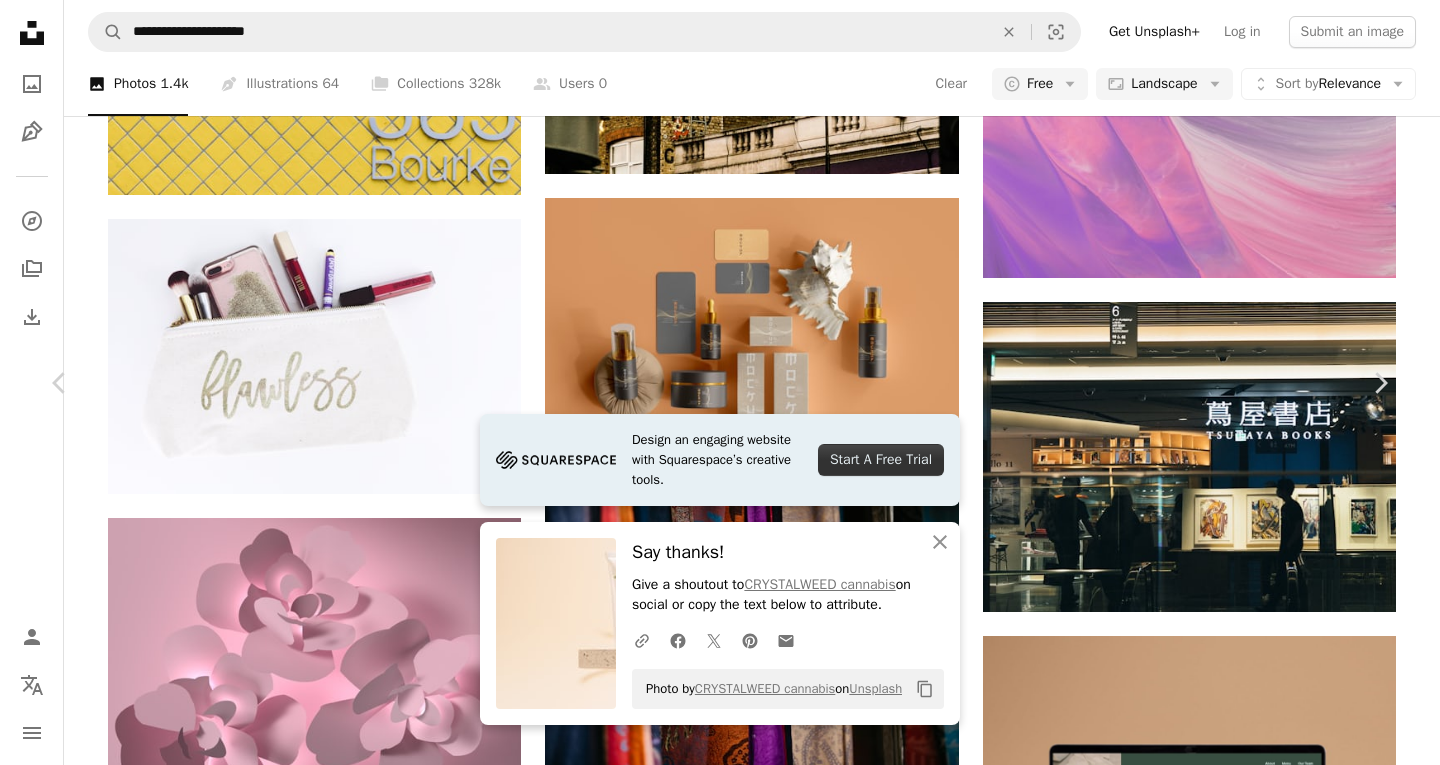 scroll, scrollTop: 2761, scrollLeft: 0, axis: vertical 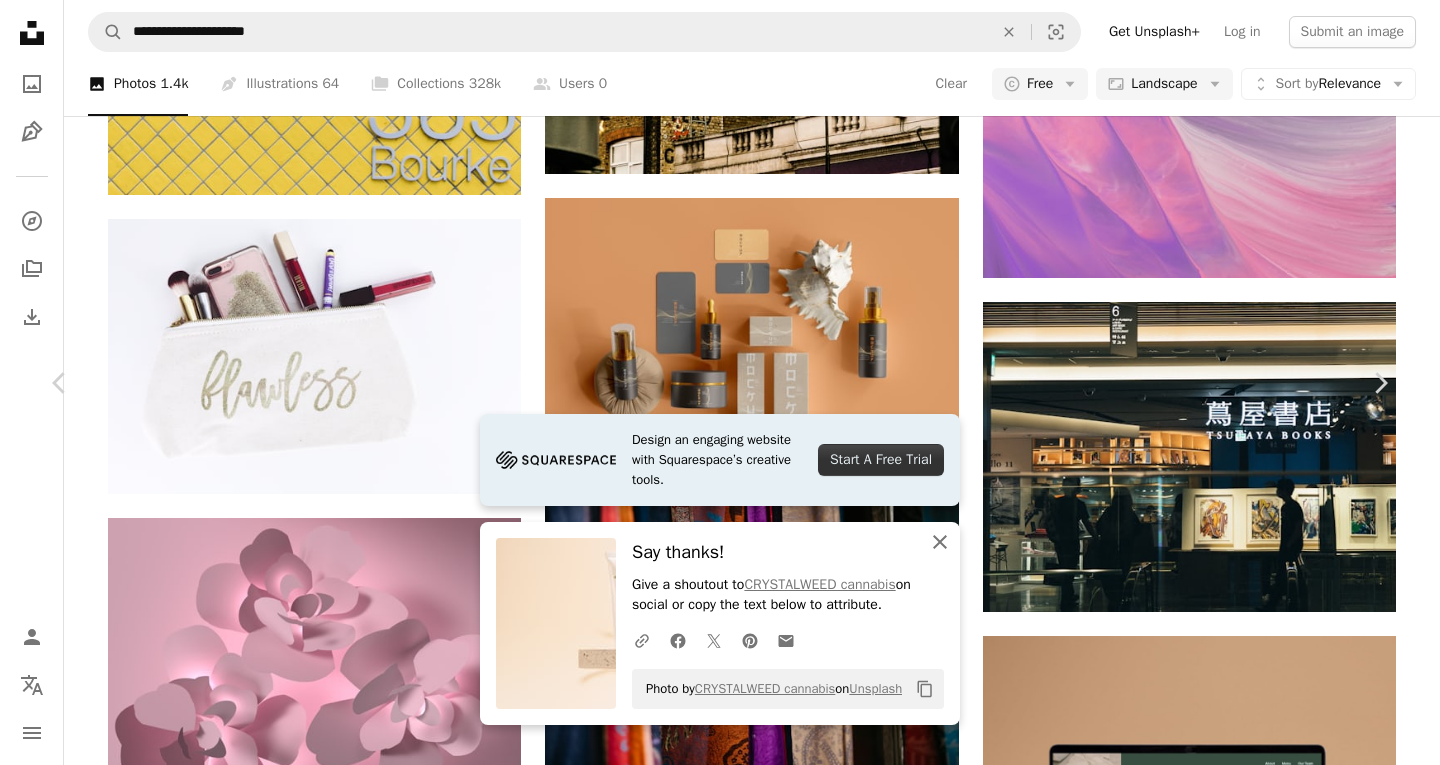 click on "An X shape" 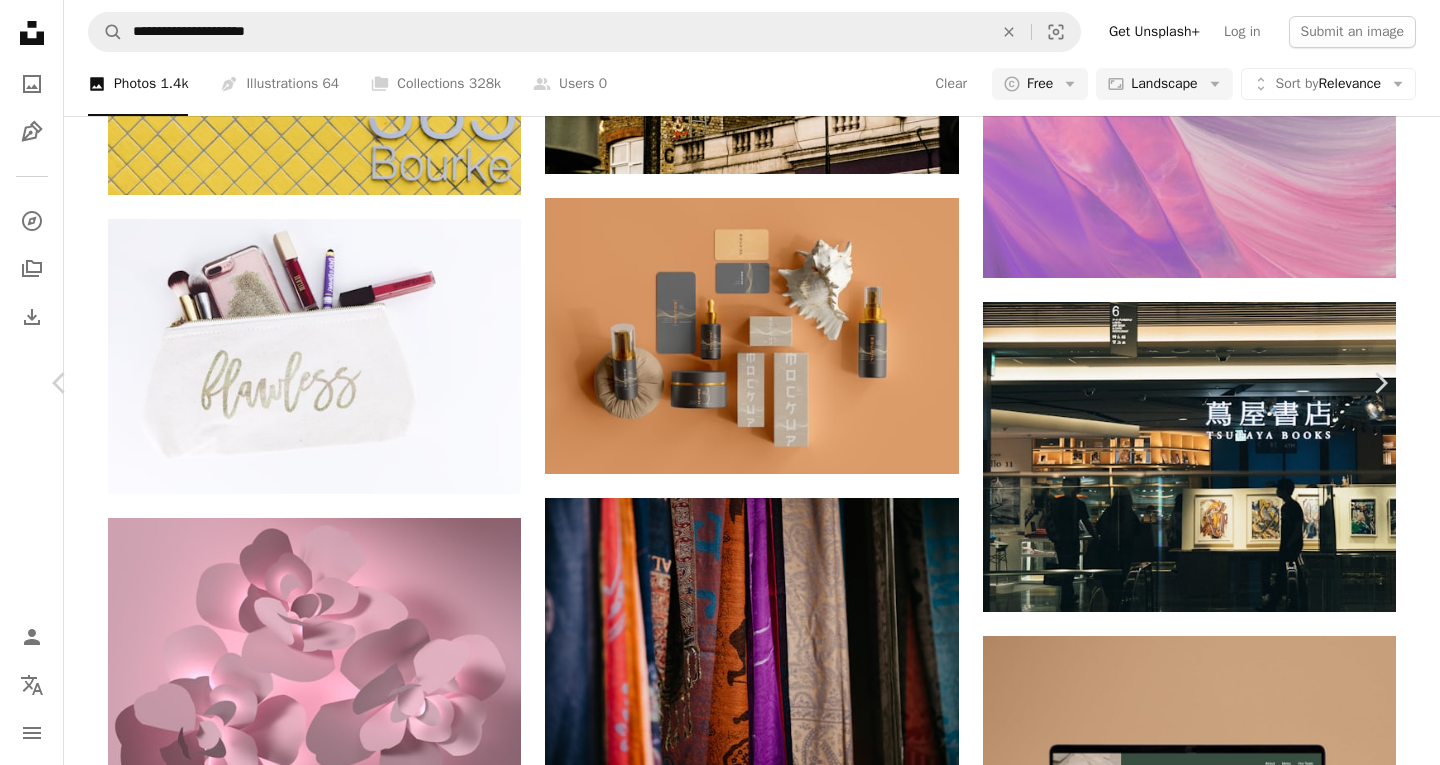 scroll, scrollTop: 8317, scrollLeft: 0, axis: vertical 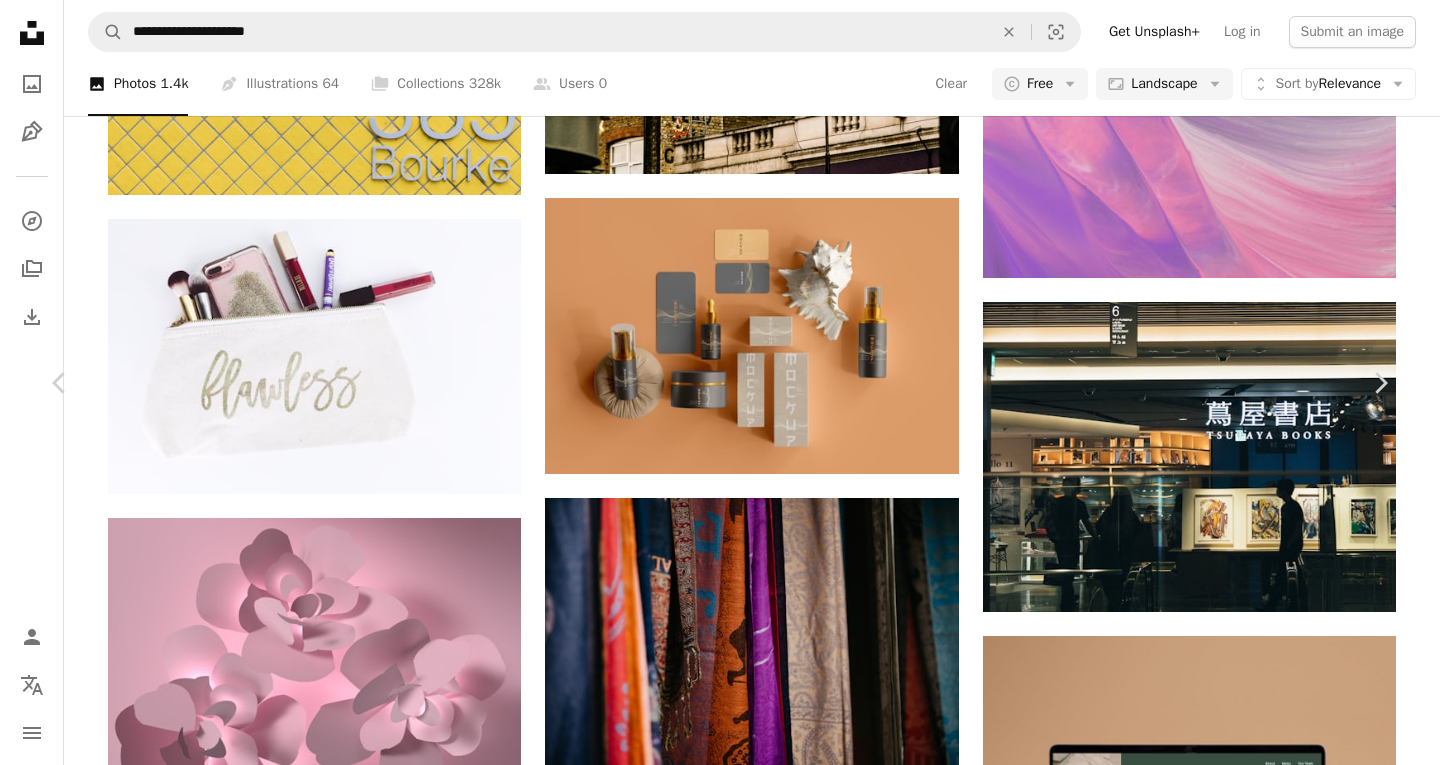 click on "An X shape" at bounding box center [20, 20] 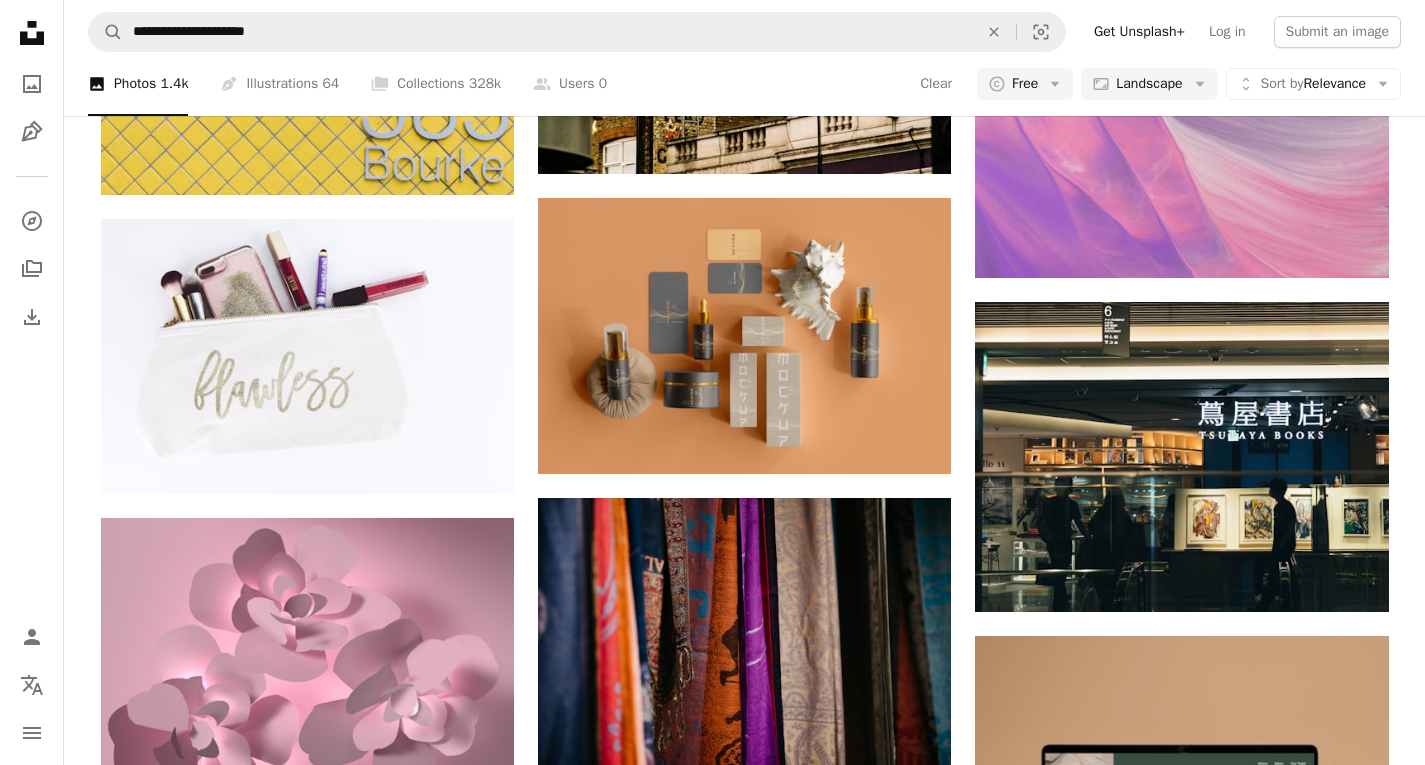 scroll, scrollTop: 18014, scrollLeft: 0, axis: vertical 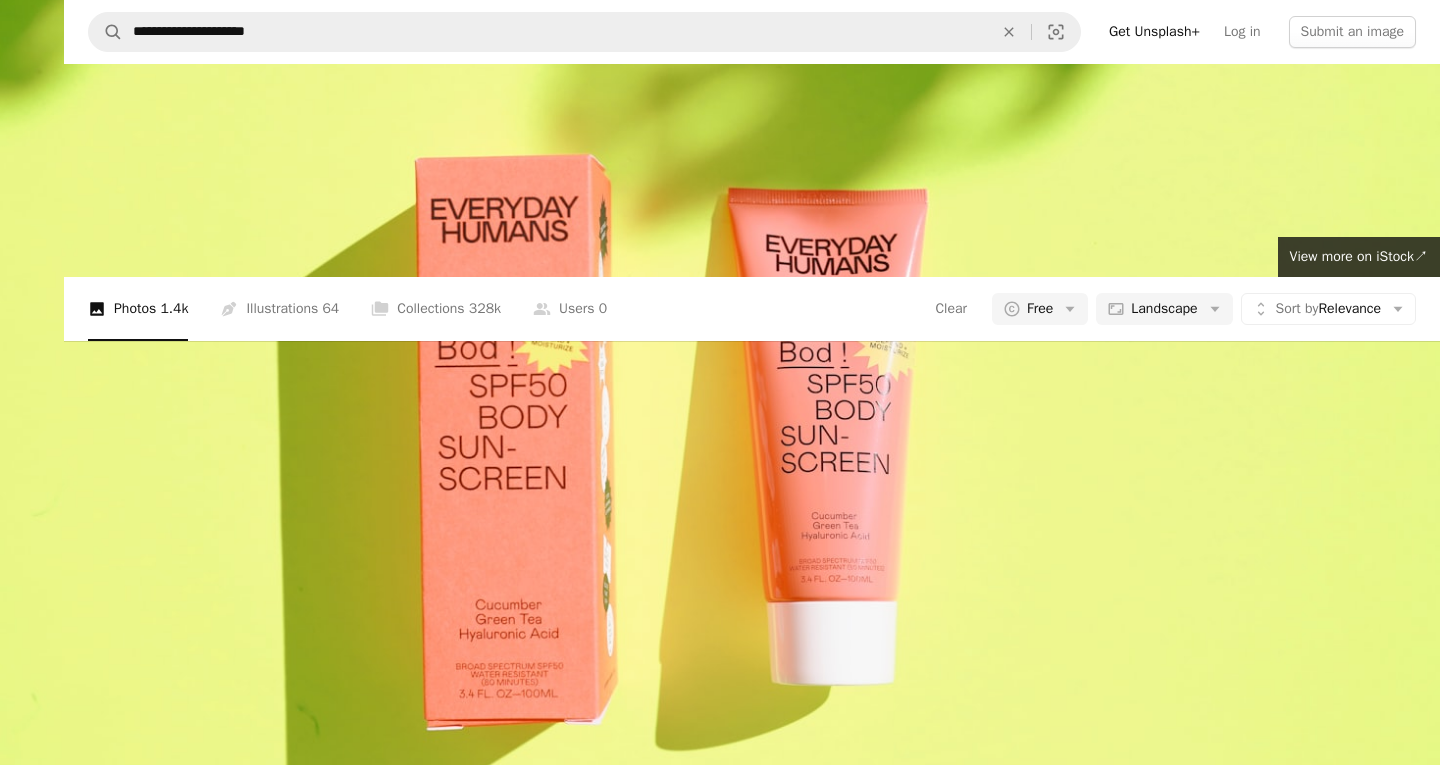 click at bounding box center (720, 391) 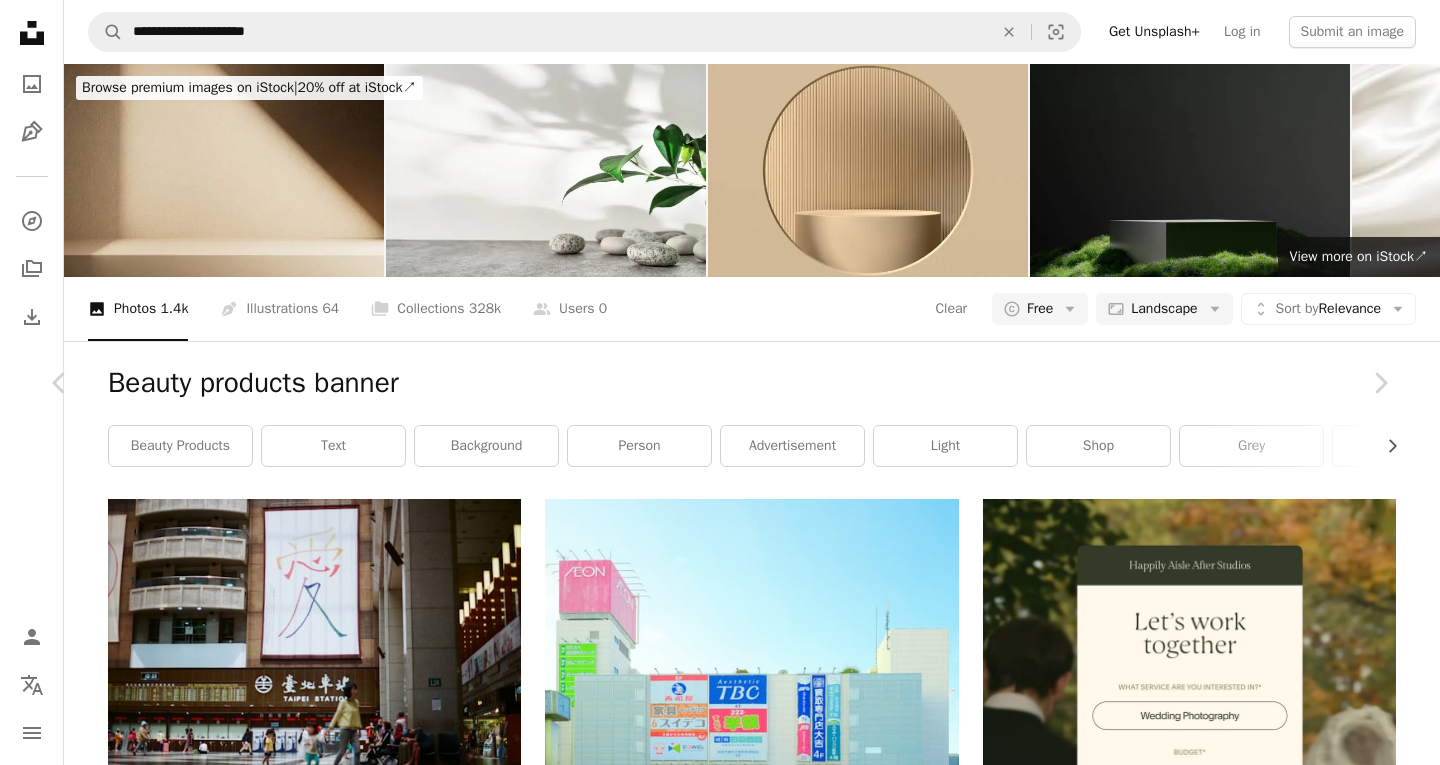 scroll, scrollTop: 29598, scrollLeft: 0, axis: vertical 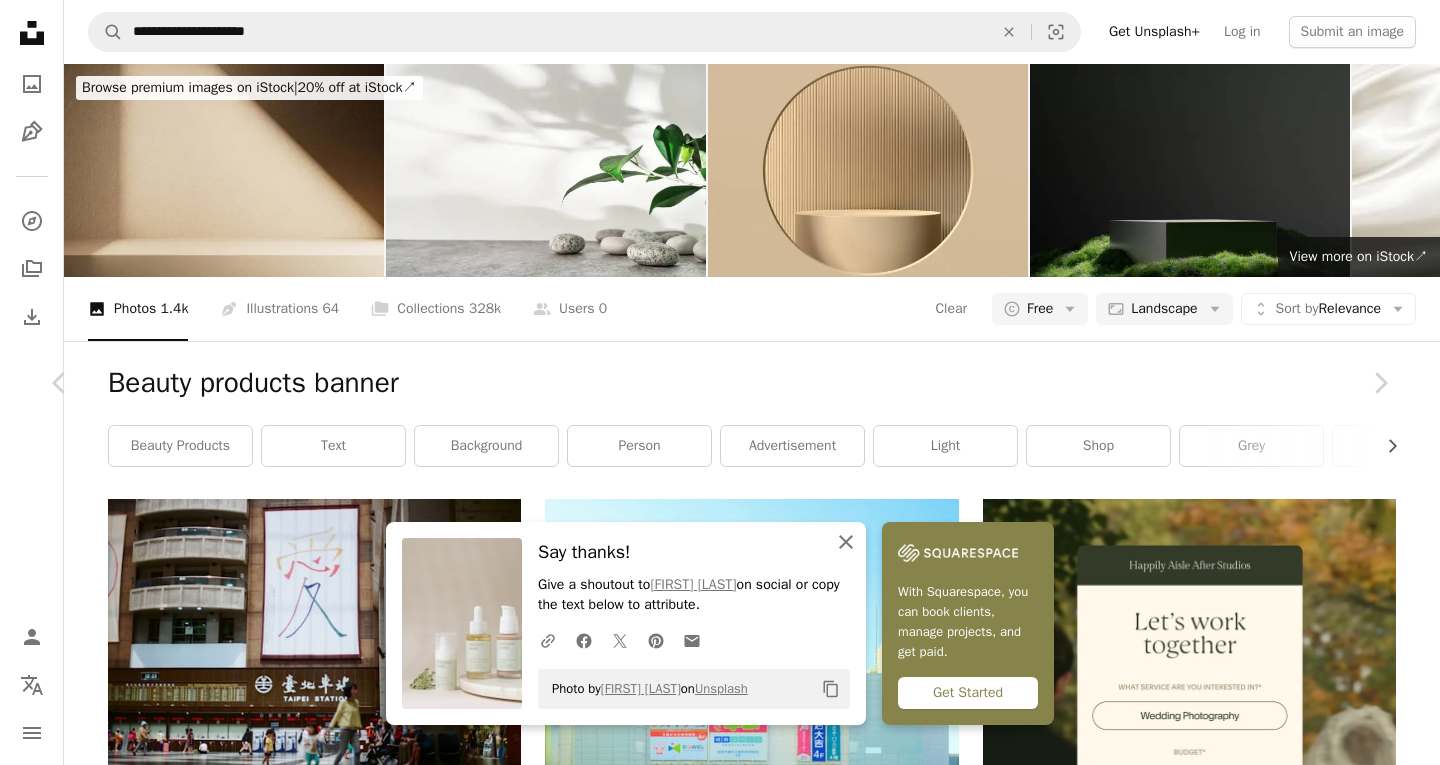 click 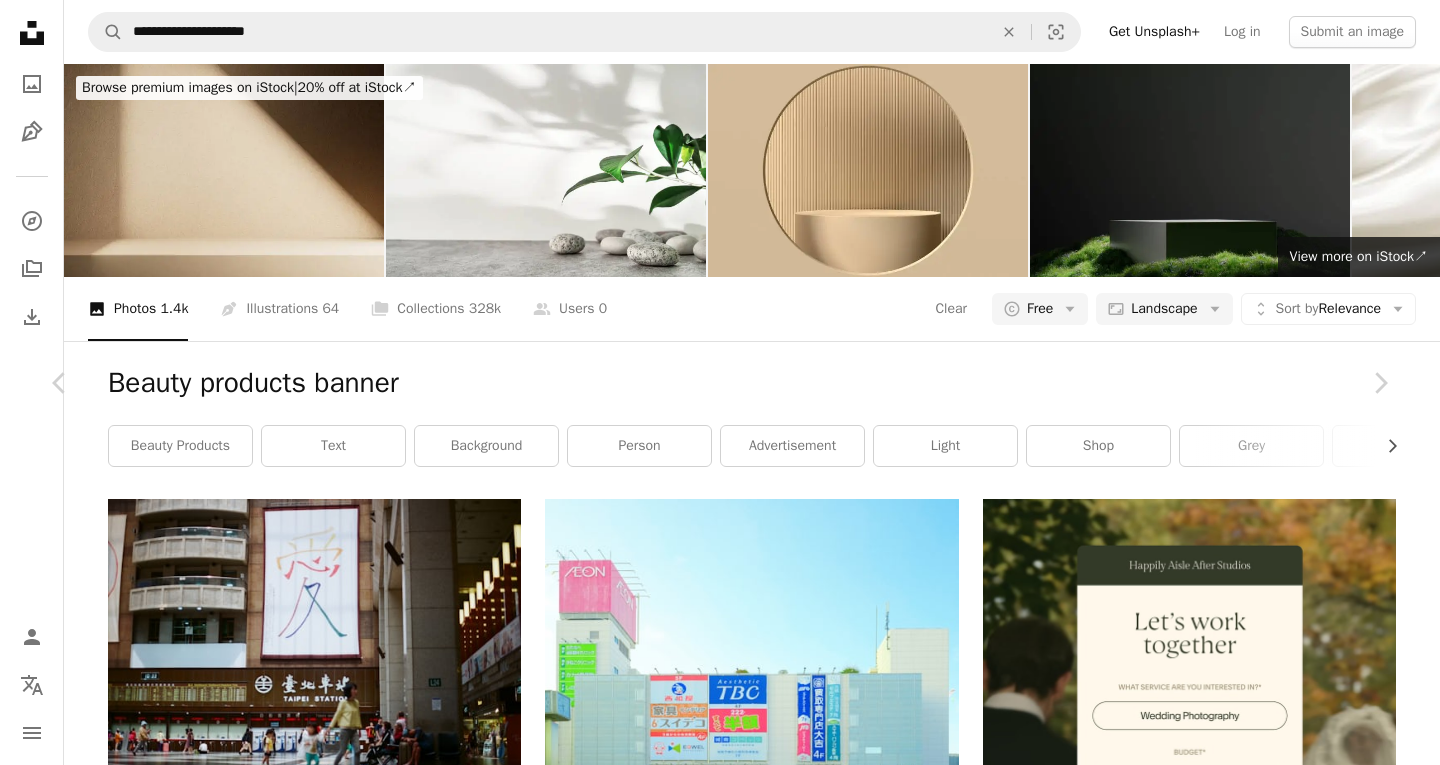 scroll, scrollTop: 12945, scrollLeft: 0, axis: vertical 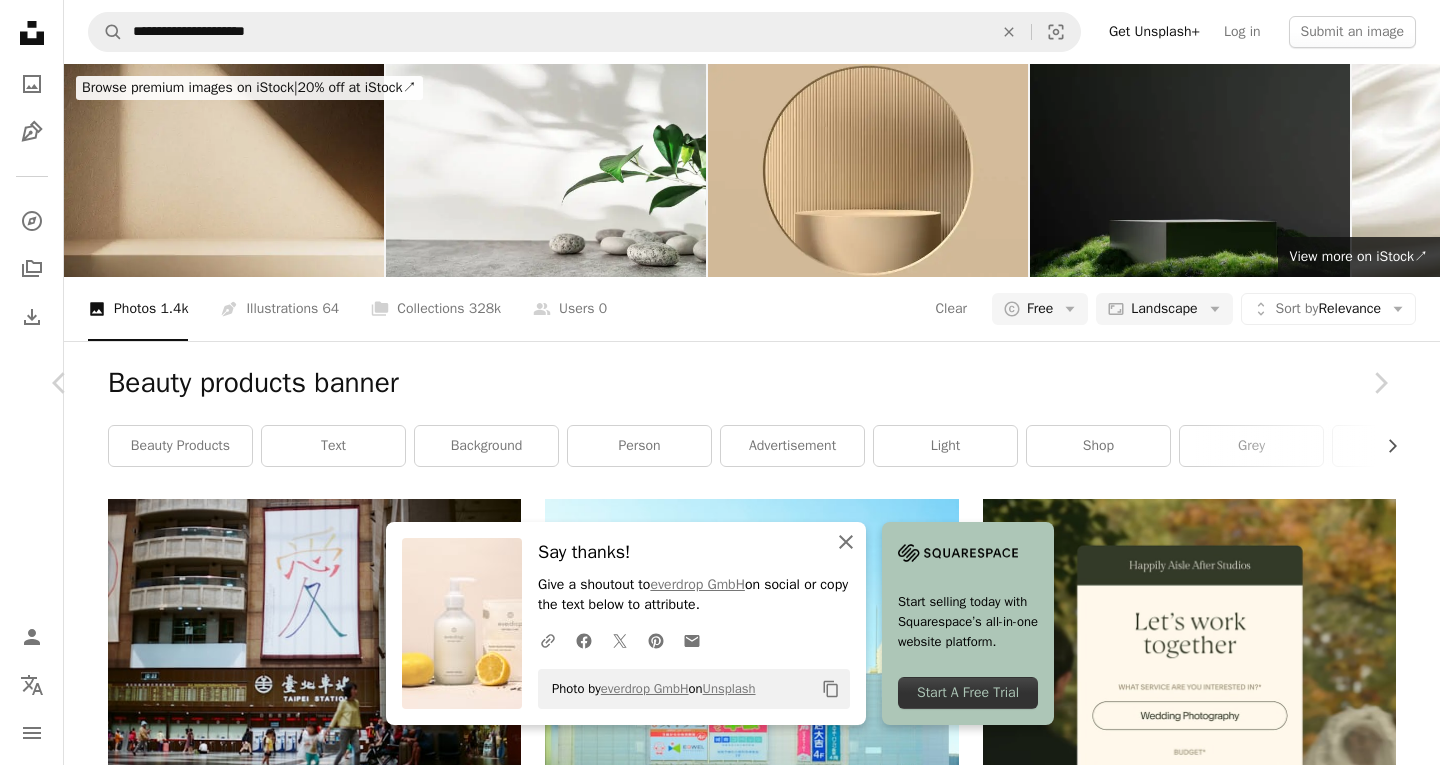 click 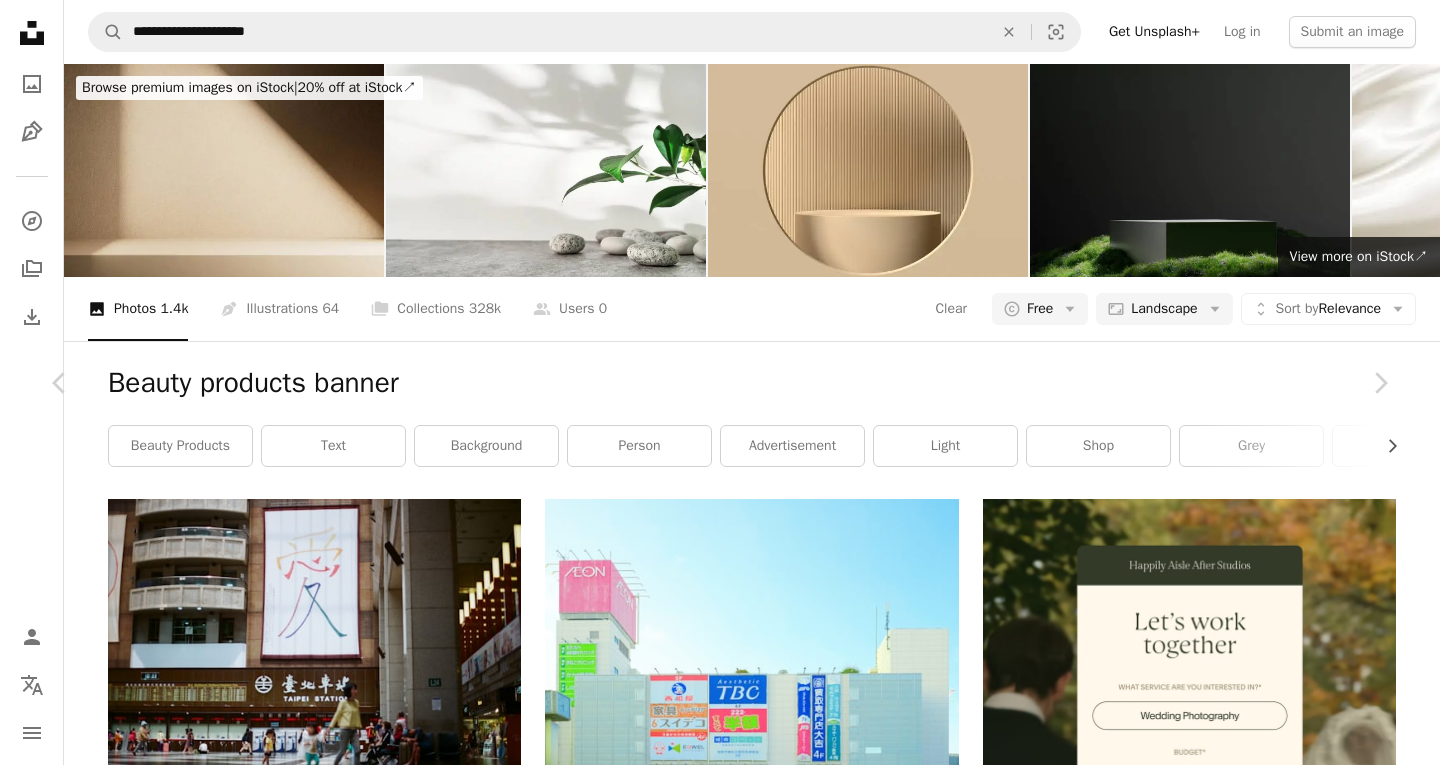 scroll, scrollTop: 1116, scrollLeft: 0, axis: vertical 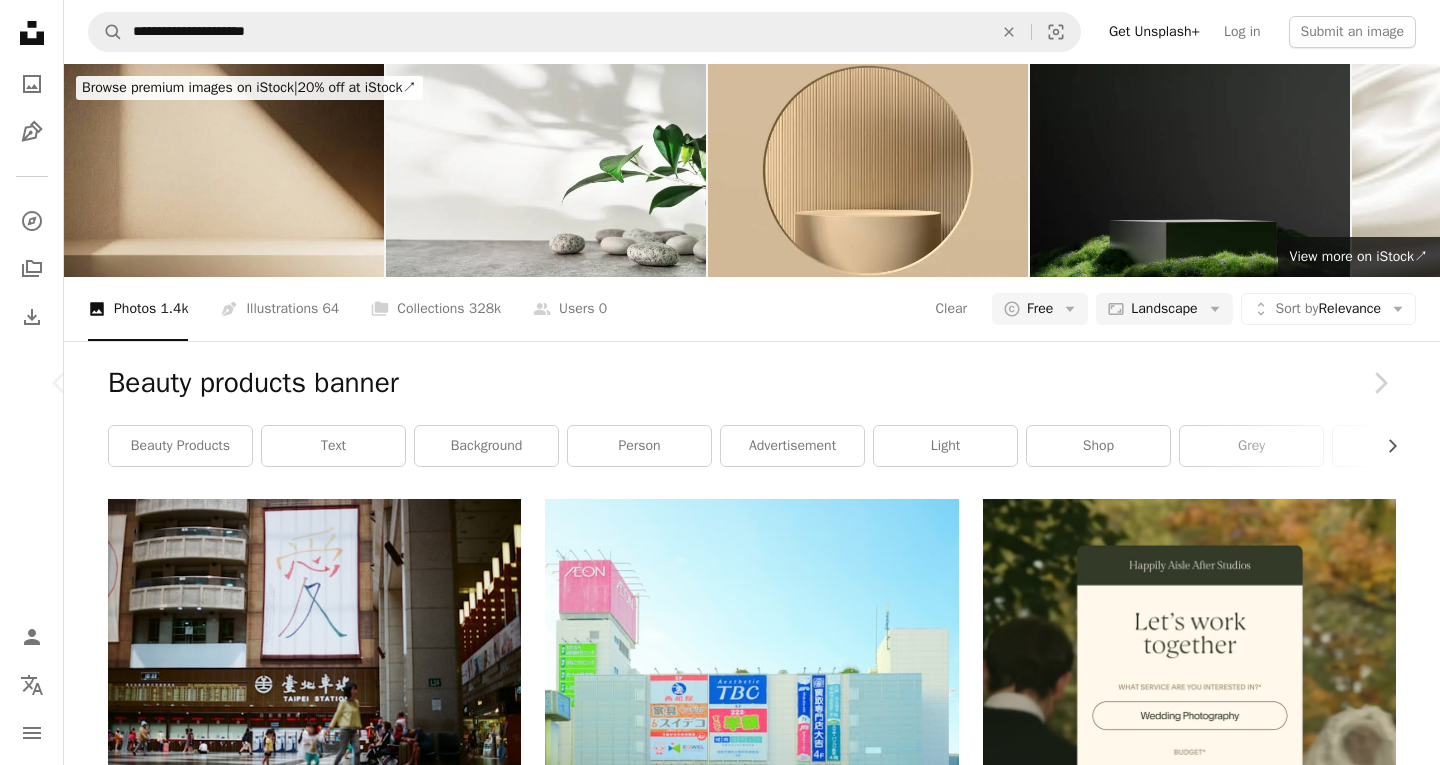 click on "Download free" at bounding box center [1191, 24054] 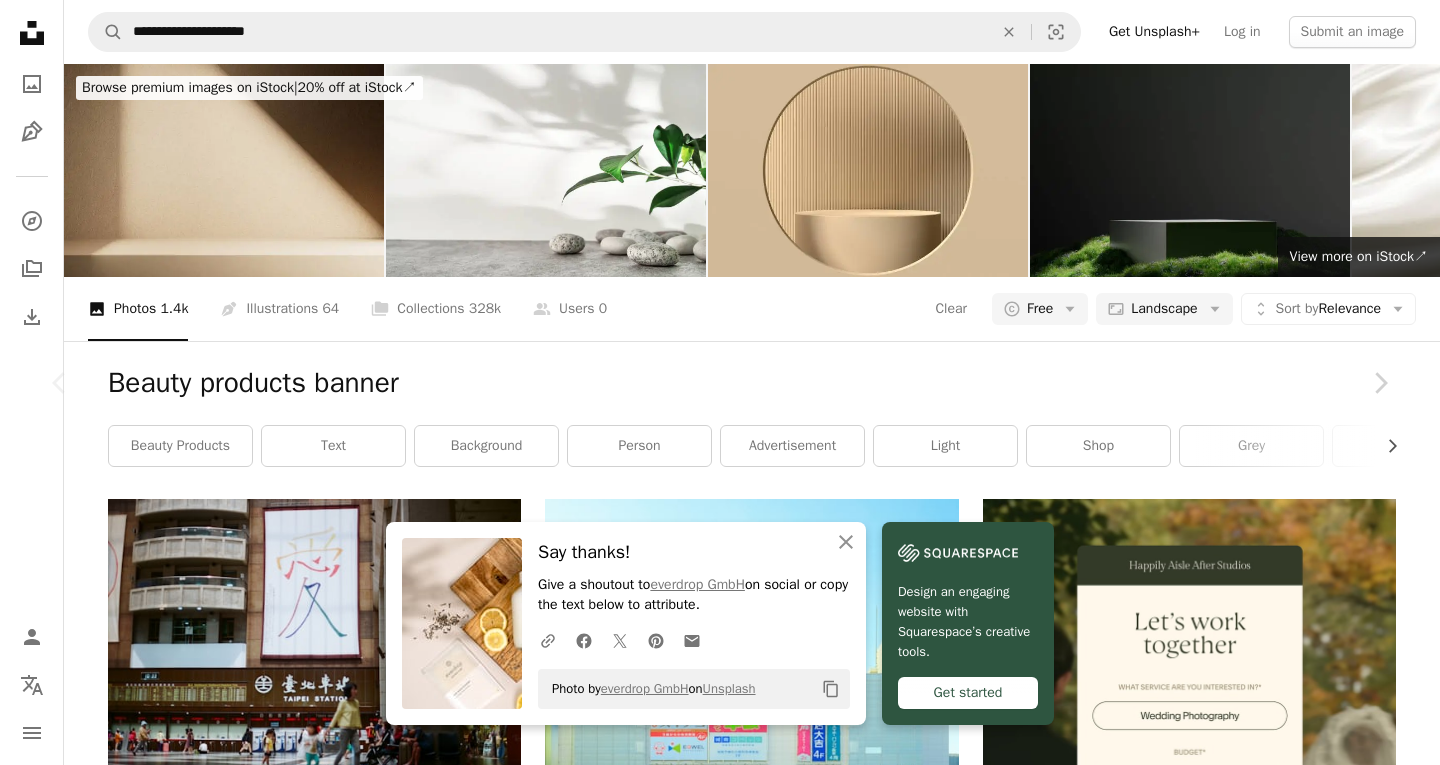 click on "Zoom in" at bounding box center [712, 24390] 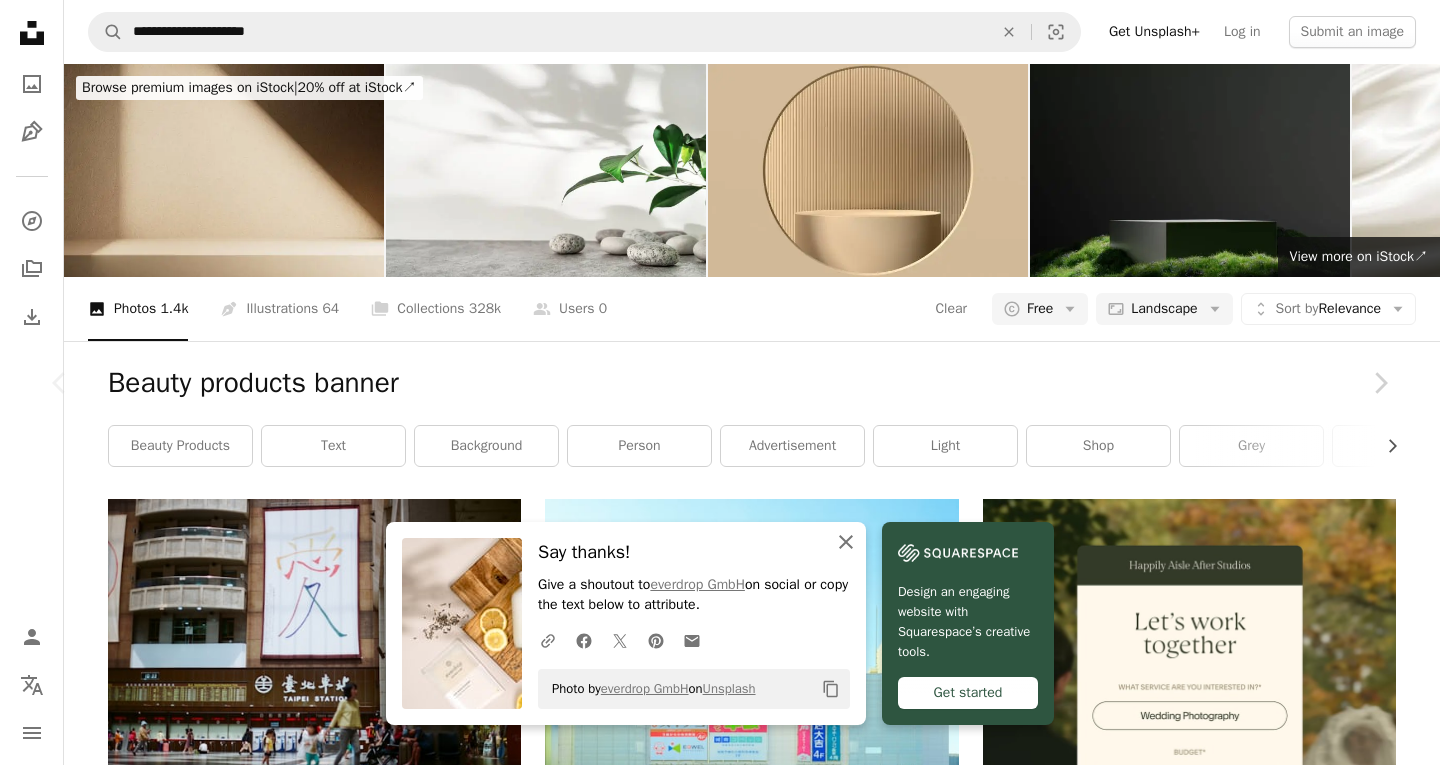 click 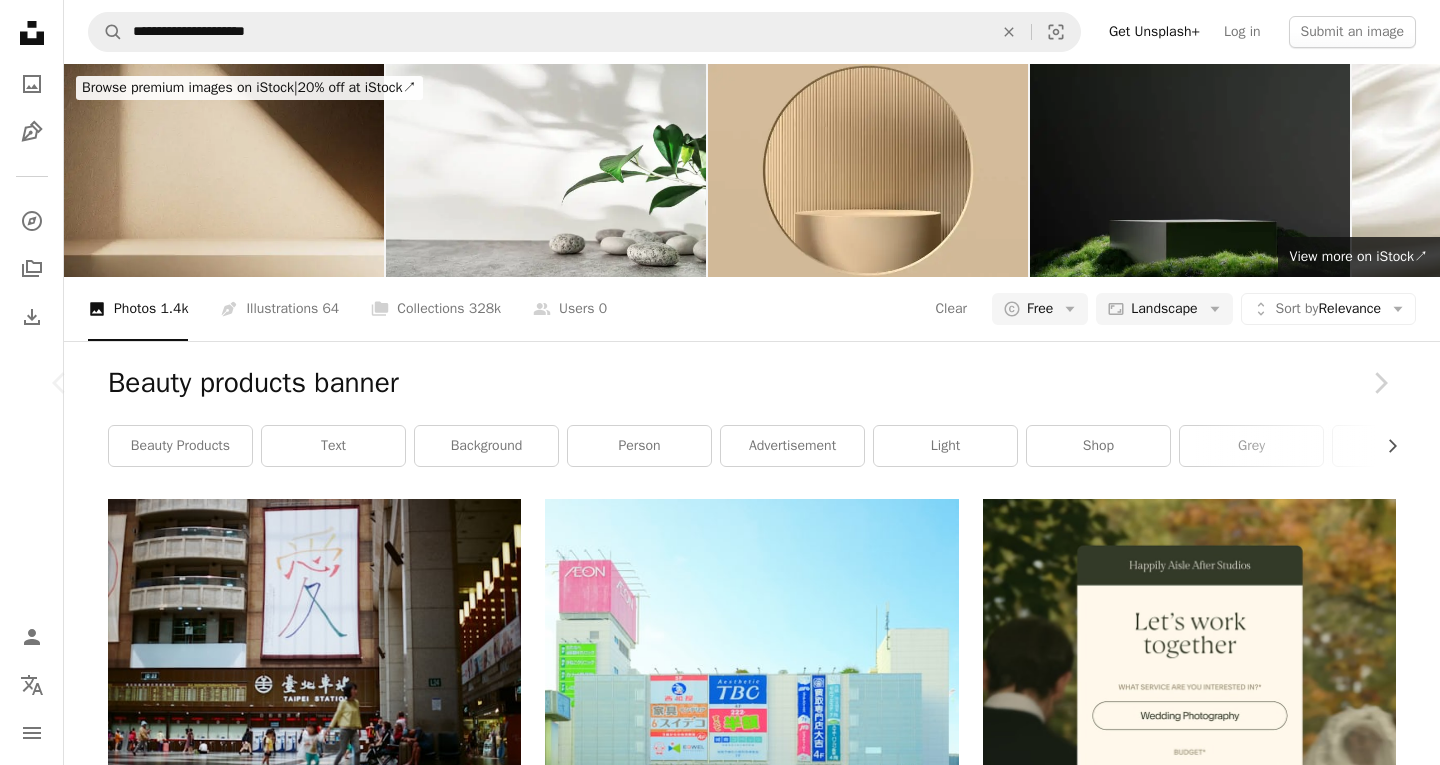 scroll, scrollTop: 1015, scrollLeft: 0, axis: vertical 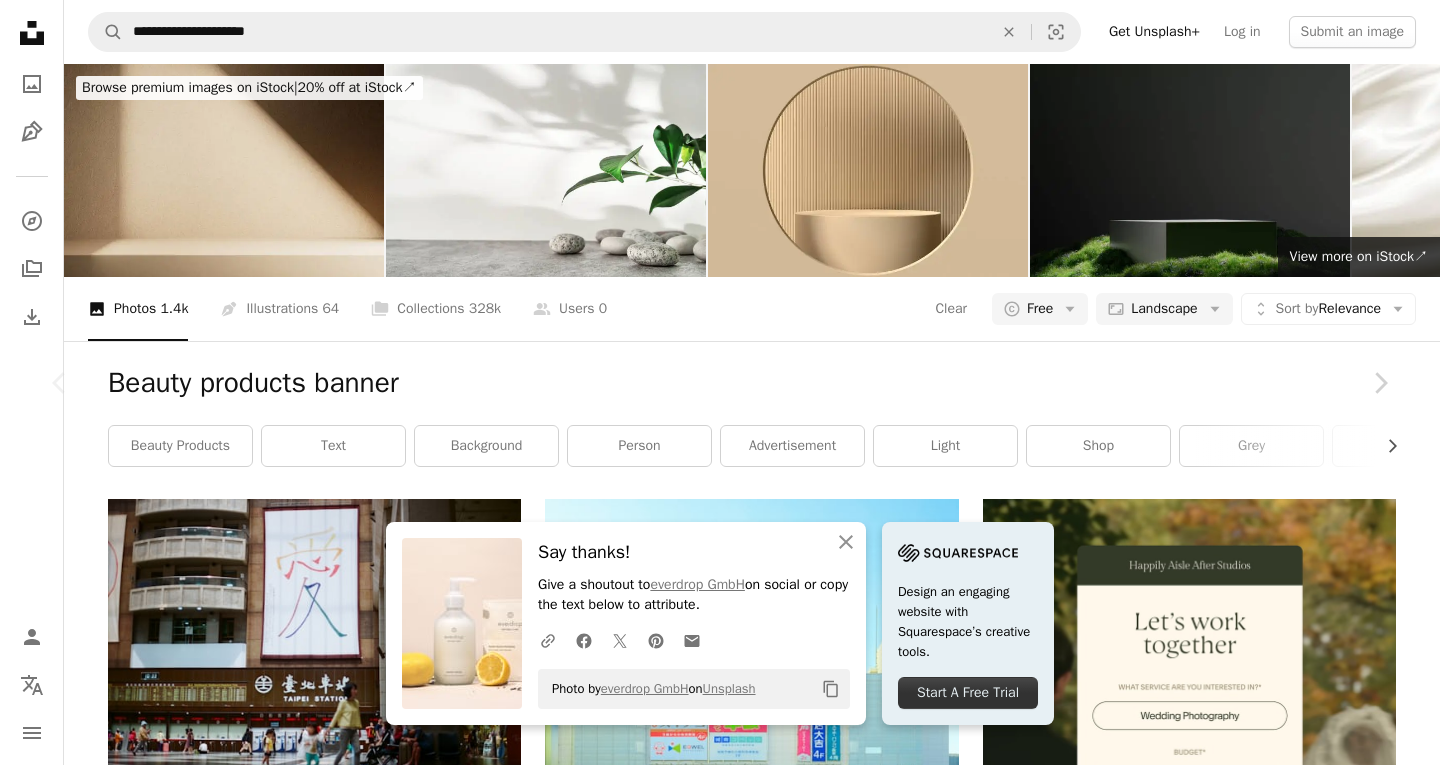 click at bounding box center [1099, 24161] 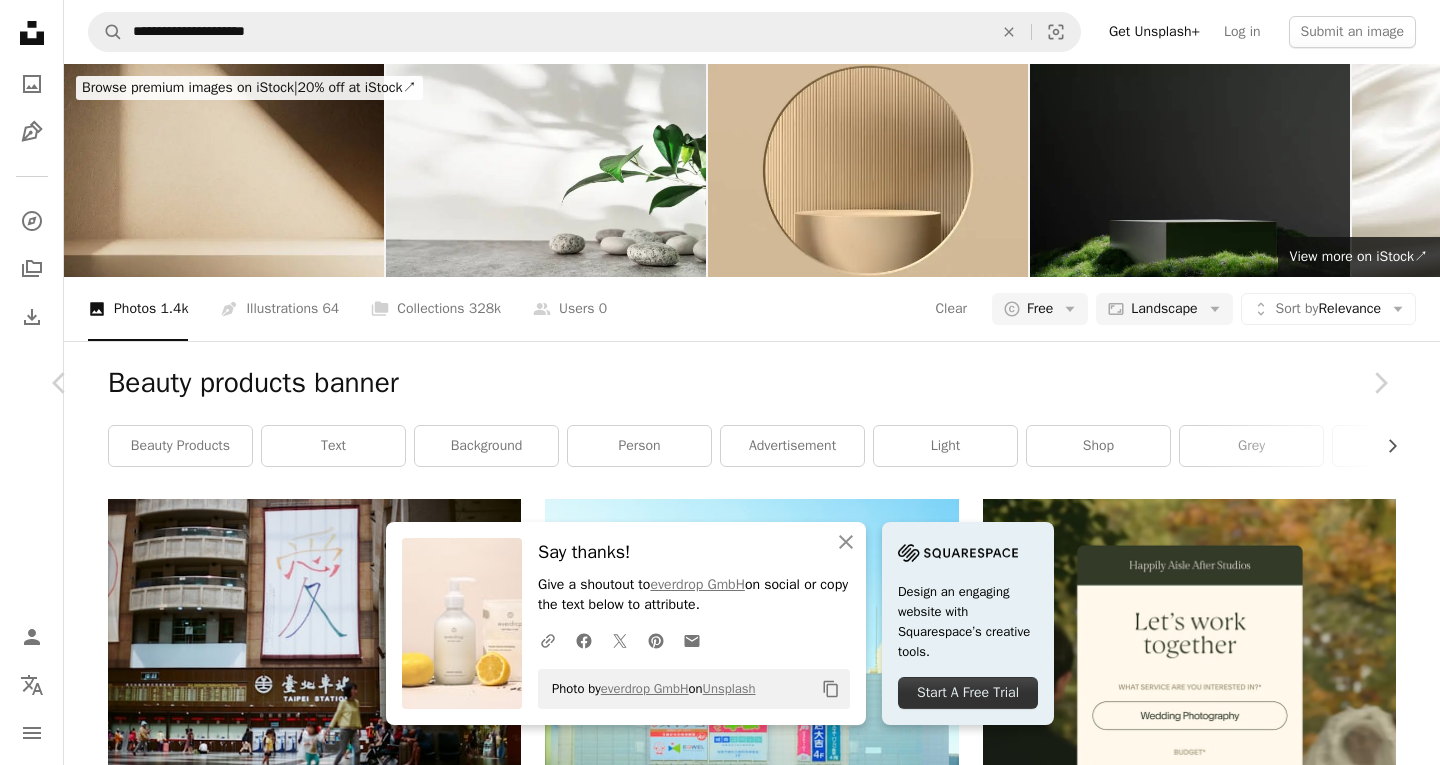 scroll, scrollTop: 0, scrollLeft: 0, axis: both 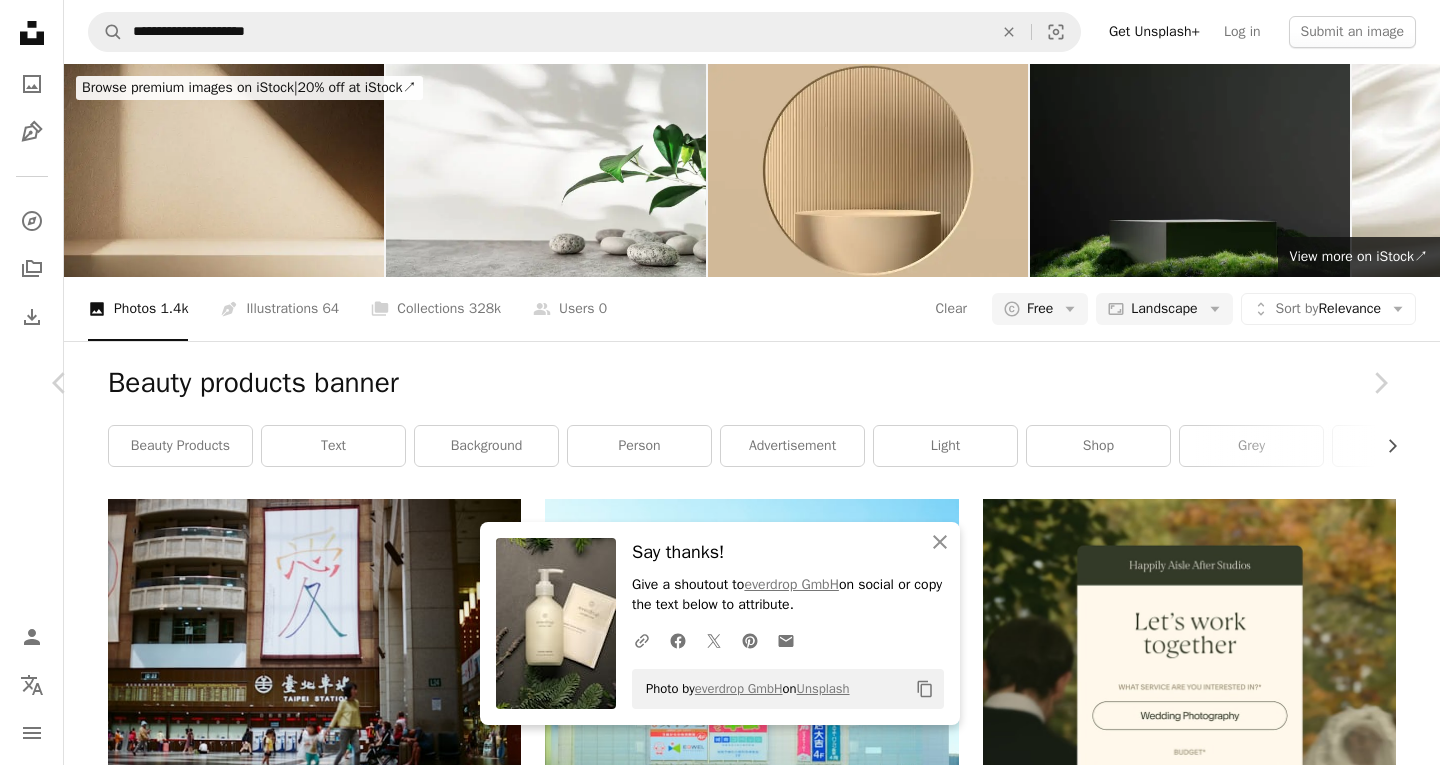 click at bounding box center (712, 24260) 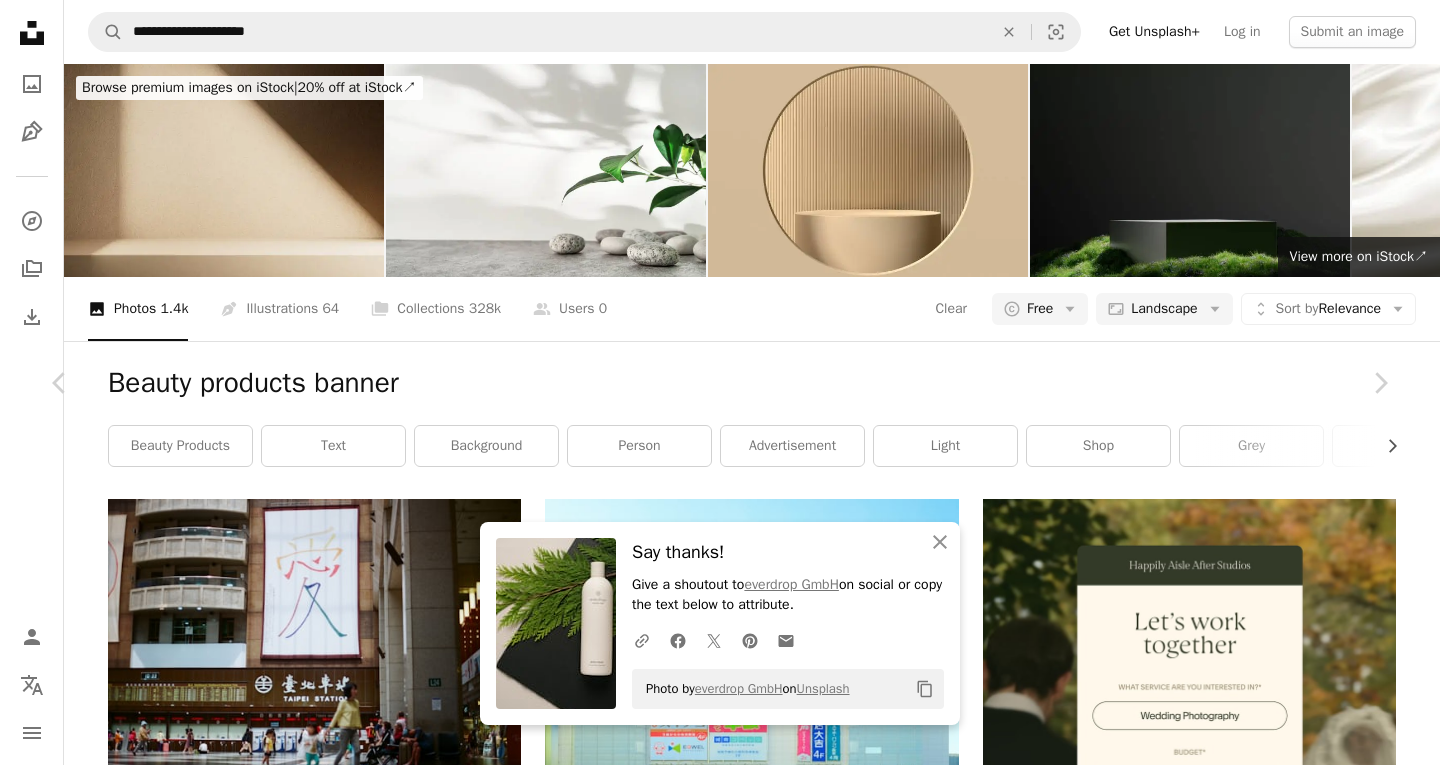 scroll, scrollTop: 8512, scrollLeft: 0, axis: vertical 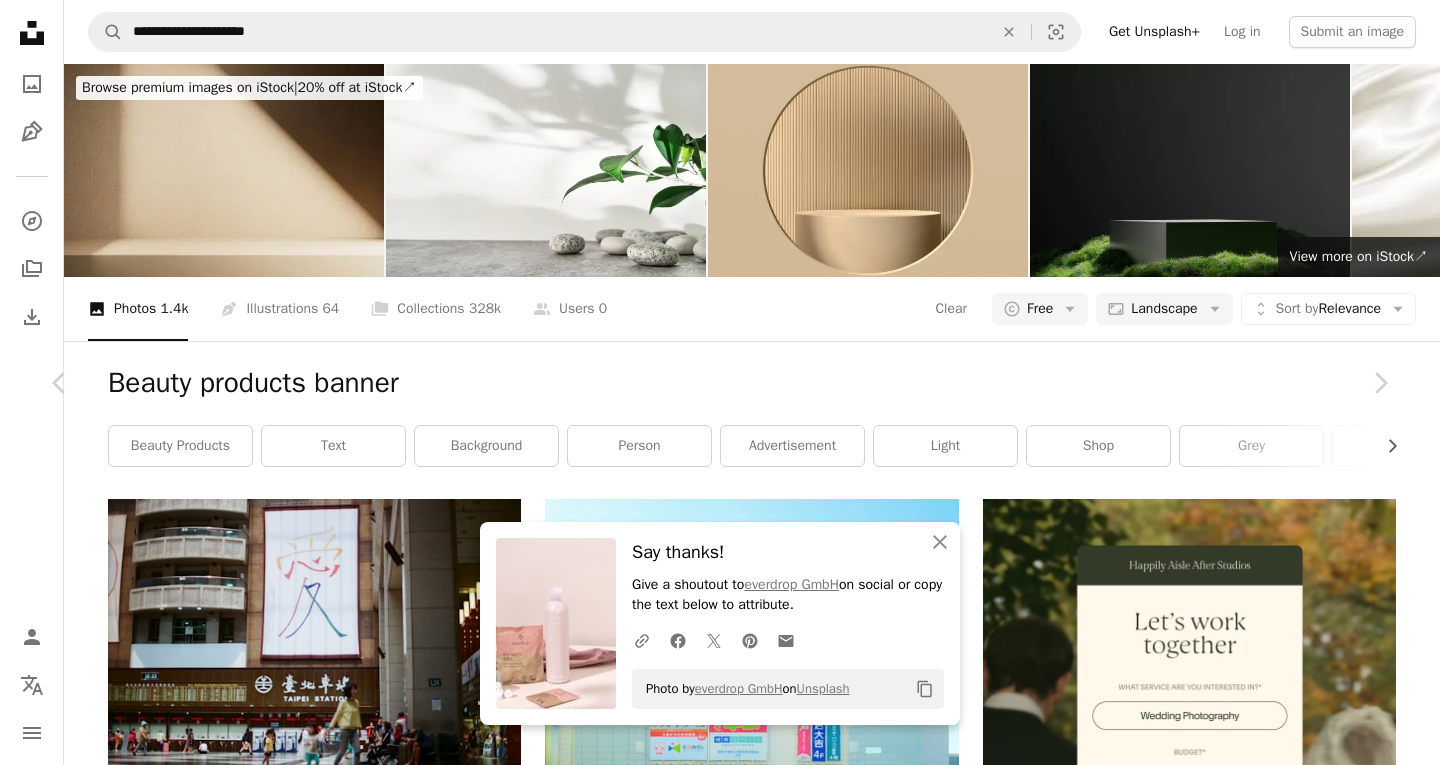 click on "Related images" at bounding box center [712, 24098] 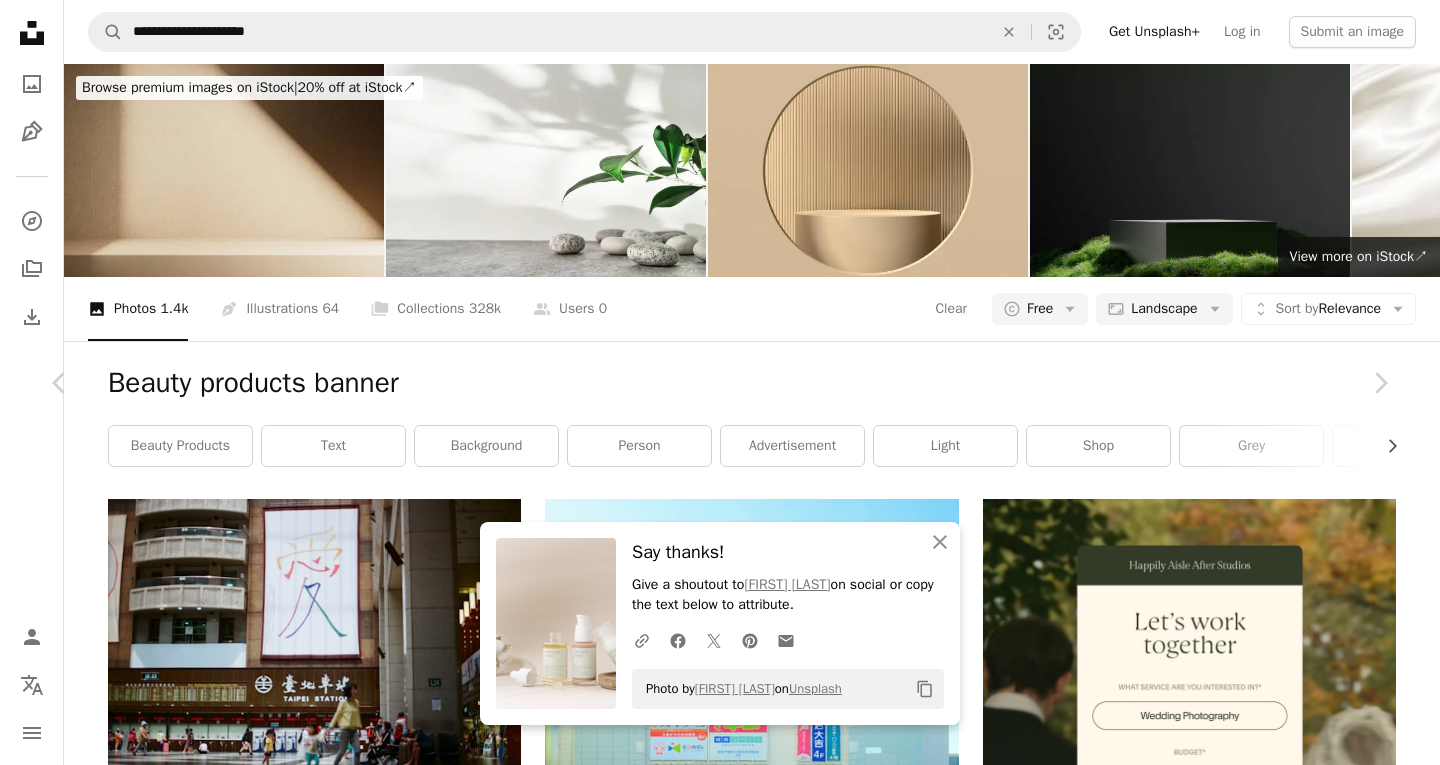 scroll, scrollTop: 4537, scrollLeft: 0, axis: vertical 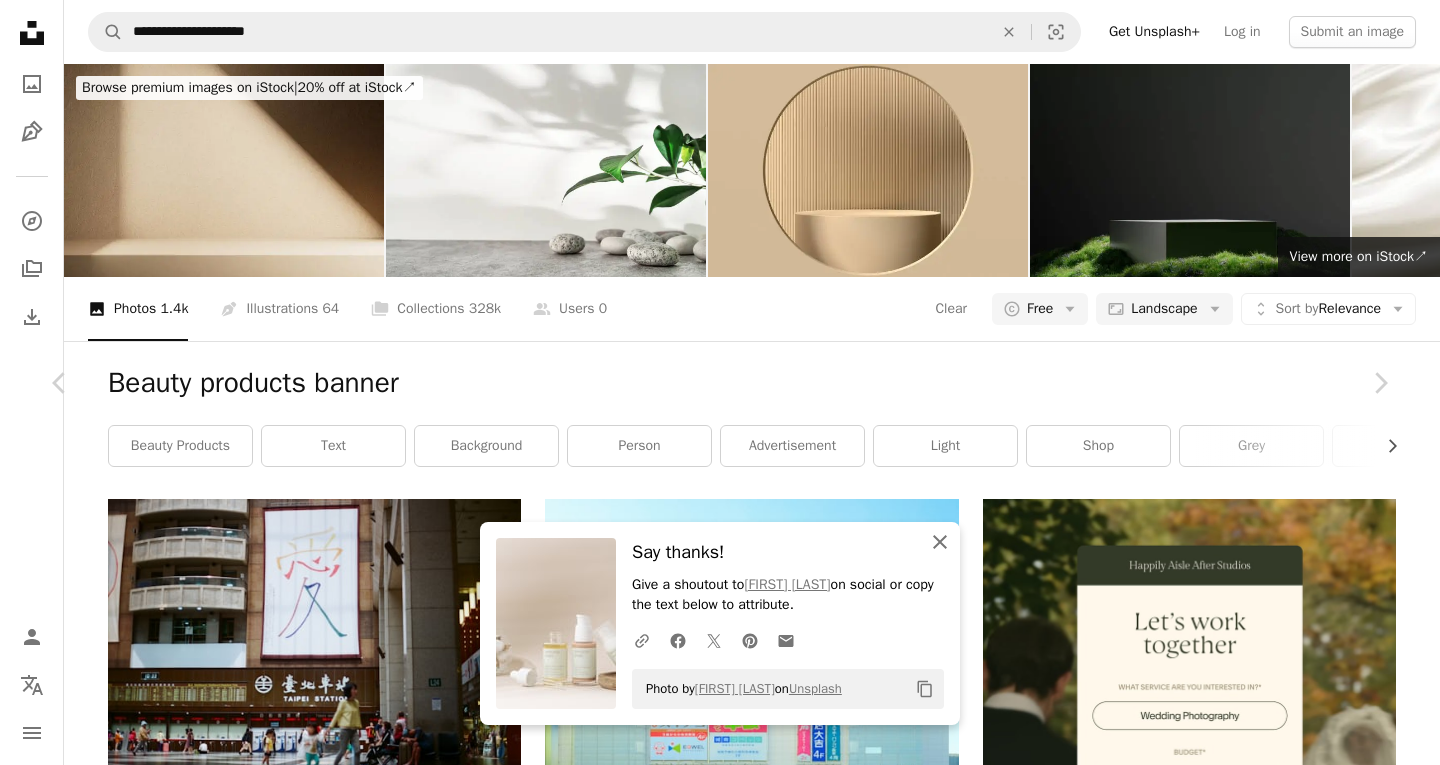 click on "An X shape" 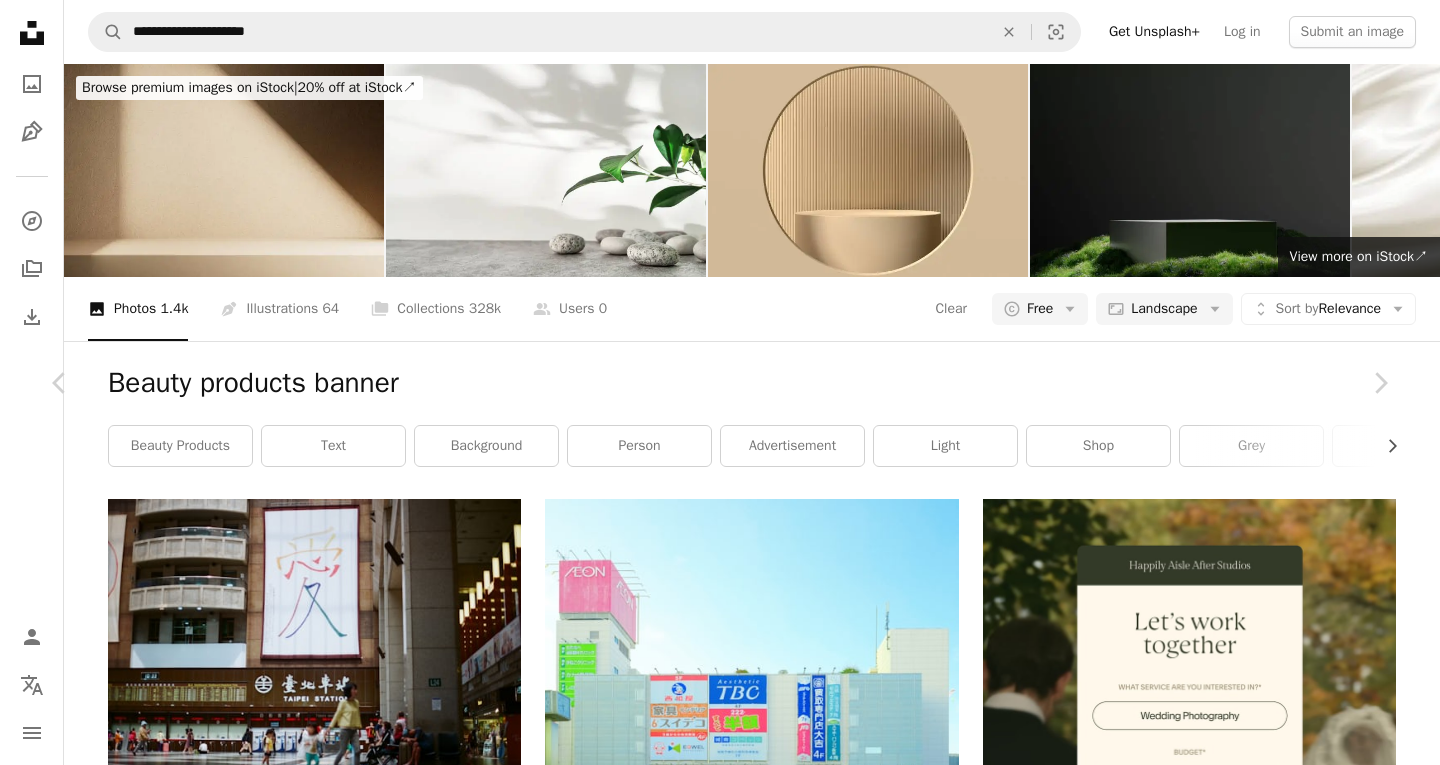 scroll, scrollTop: 8501, scrollLeft: 0, axis: vertical 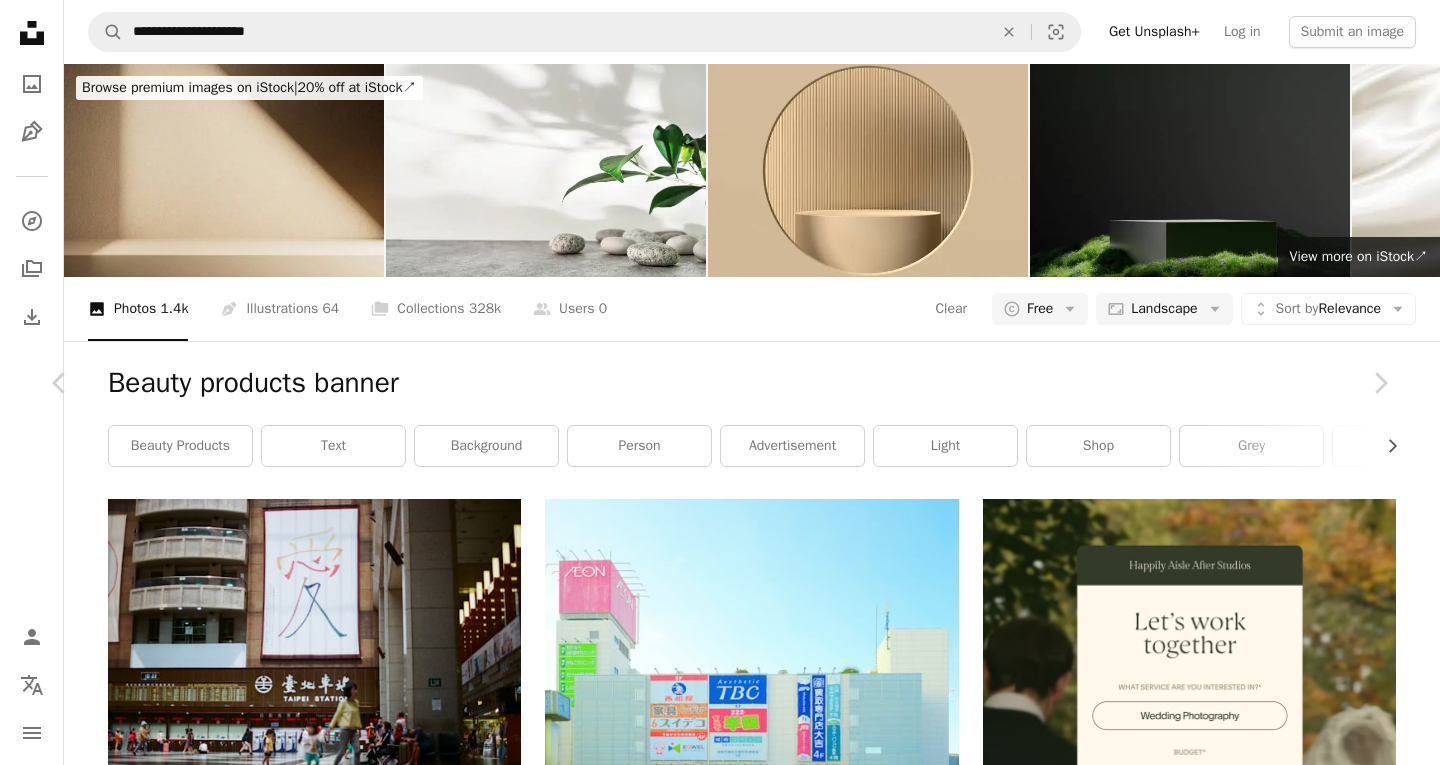 click on "Download free" at bounding box center [1191, 24054] 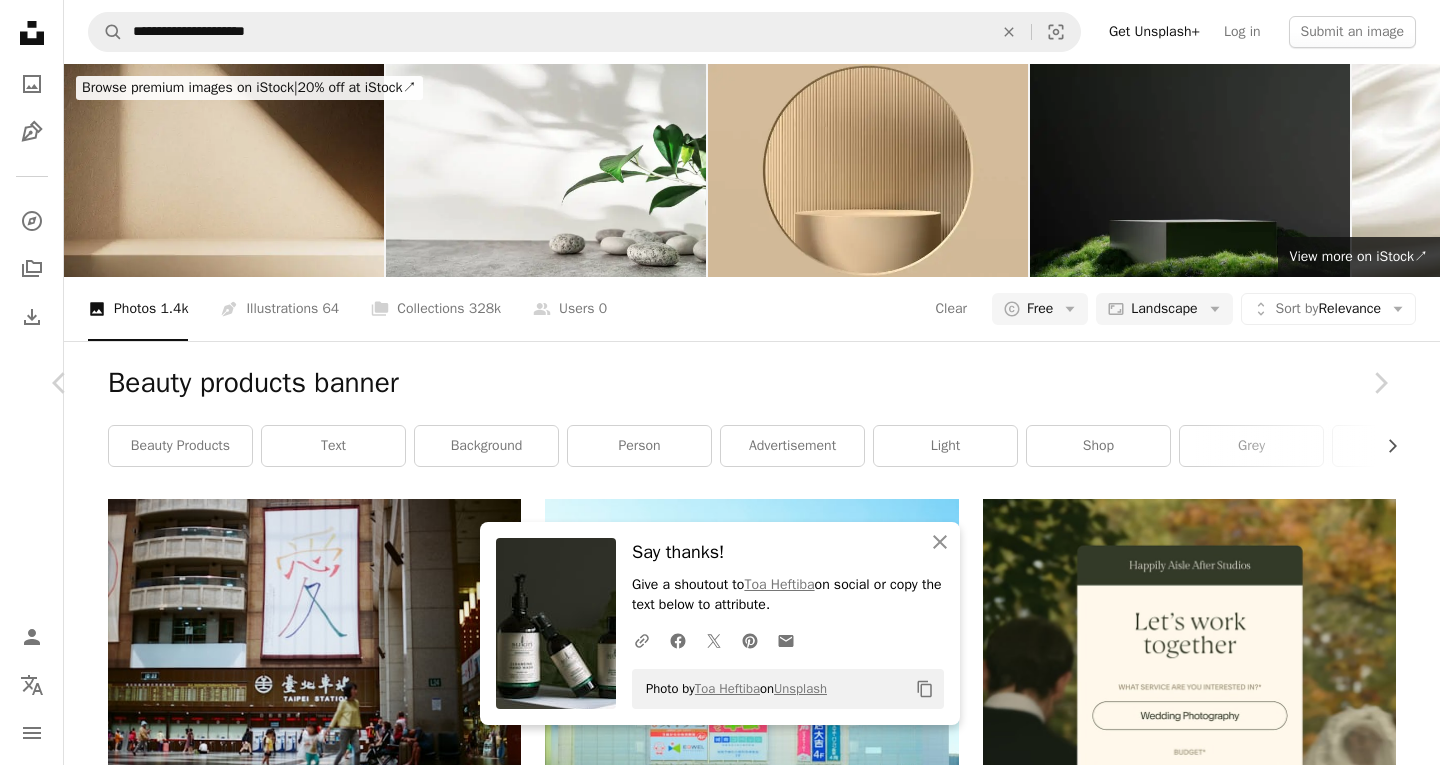 drag, startPoint x: 17, startPoint y: 32, endPoint x: 558, endPoint y: 321, distance: 613.3531 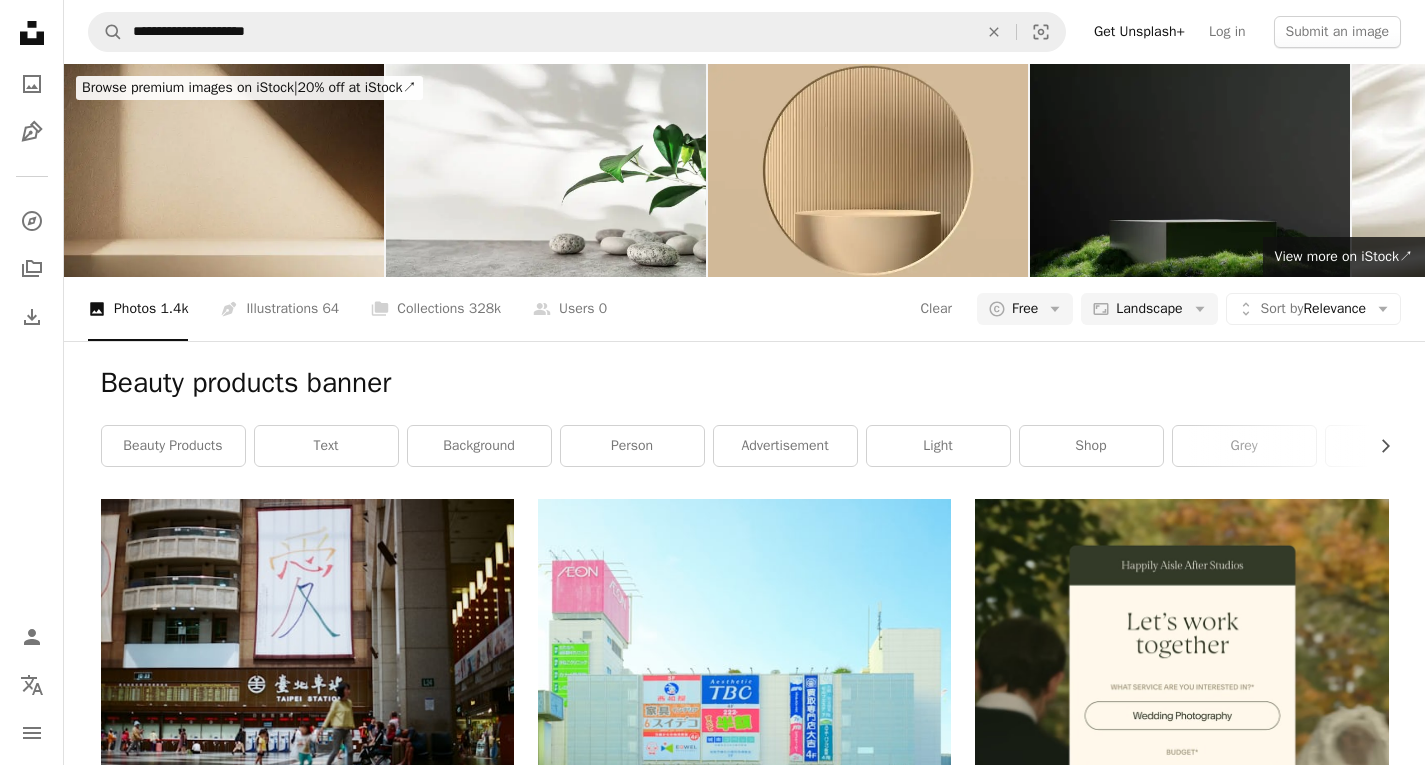 scroll, scrollTop: 20111, scrollLeft: 0, axis: vertical 